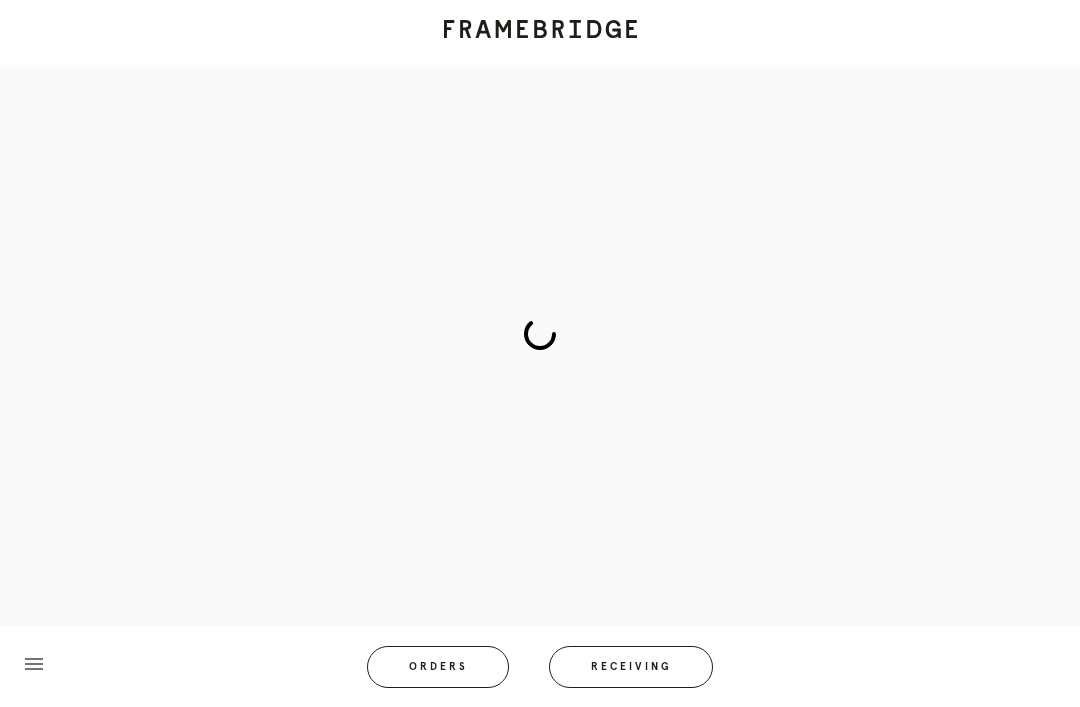 scroll, scrollTop: 0, scrollLeft: 0, axis: both 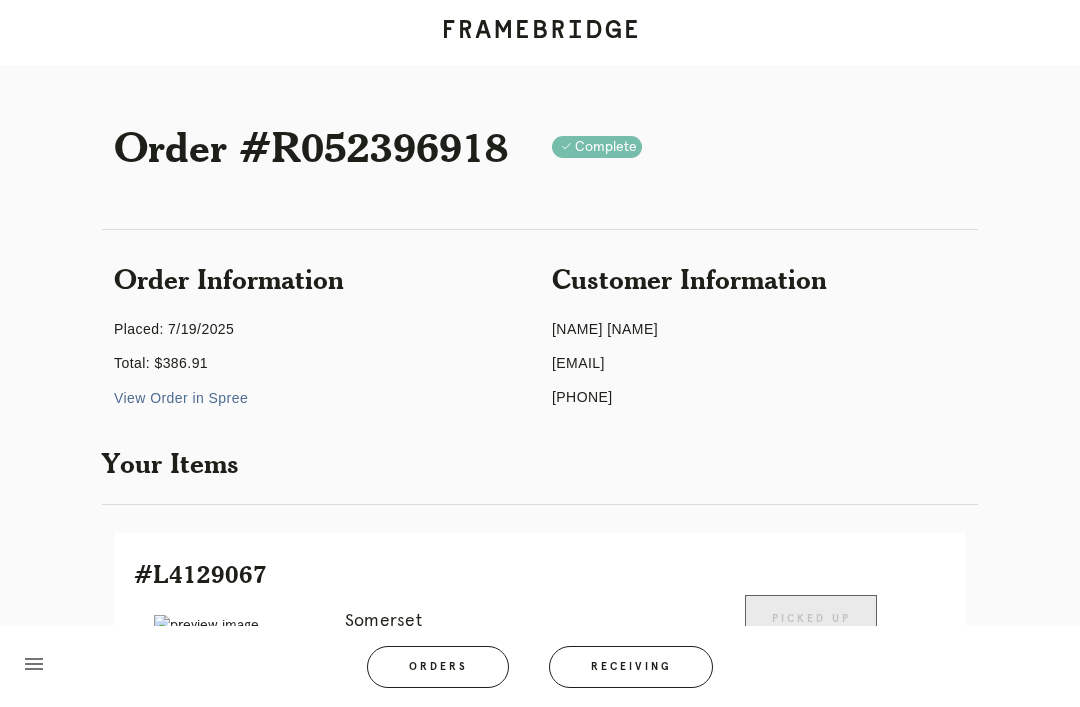 click on "Orders" at bounding box center (438, 667) 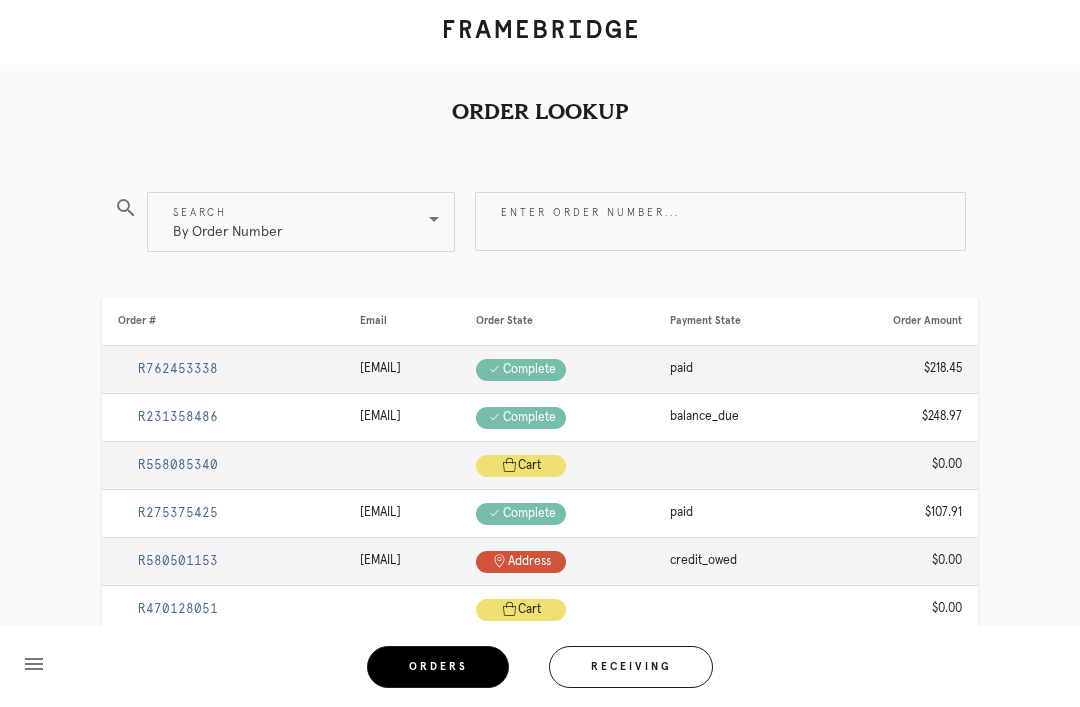 click on "Receiving" at bounding box center [631, 667] 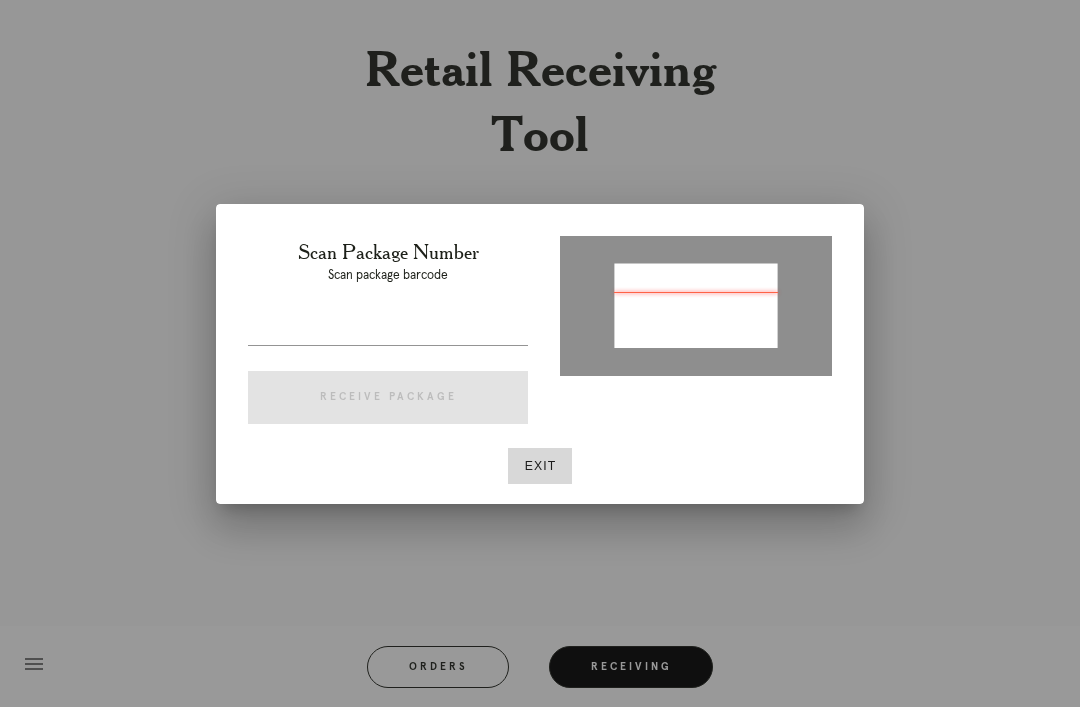 type on "P143257860189475" 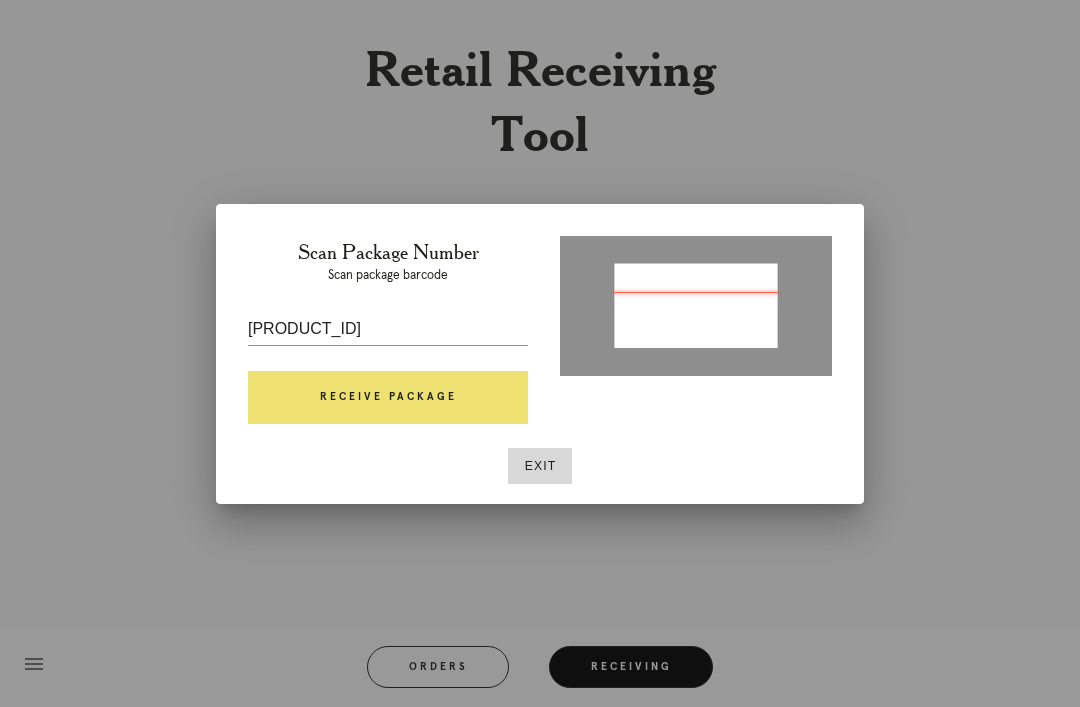click on "Receive Package" at bounding box center [388, 398] 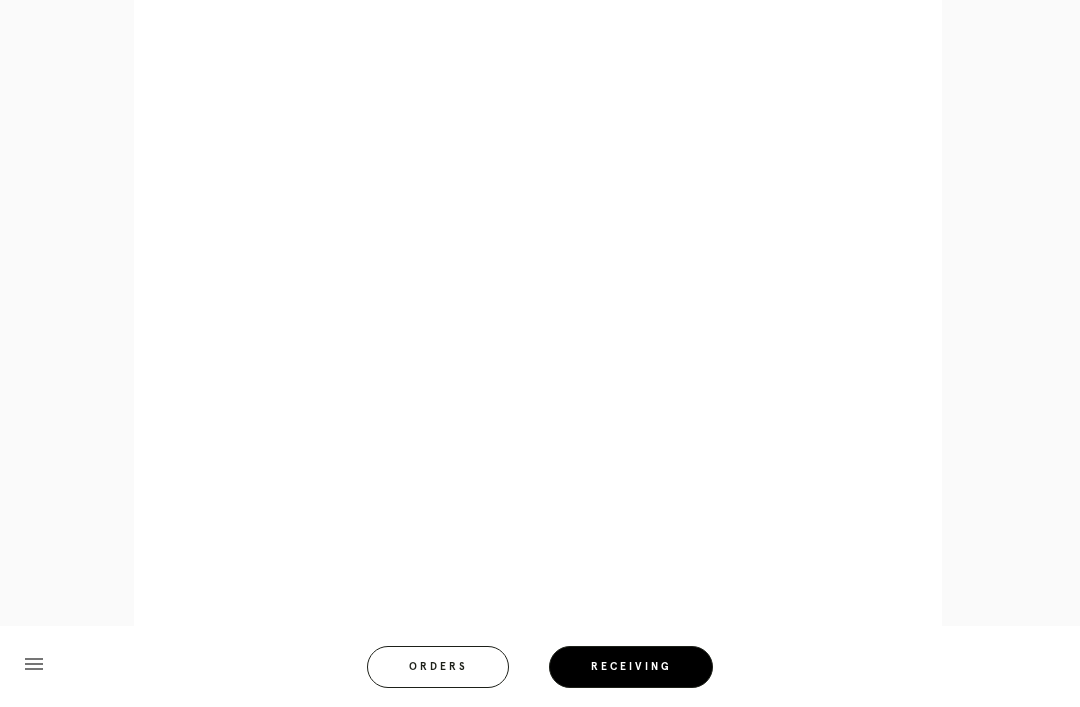 scroll, scrollTop: 882, scrollLeft: 0, axis: vertical 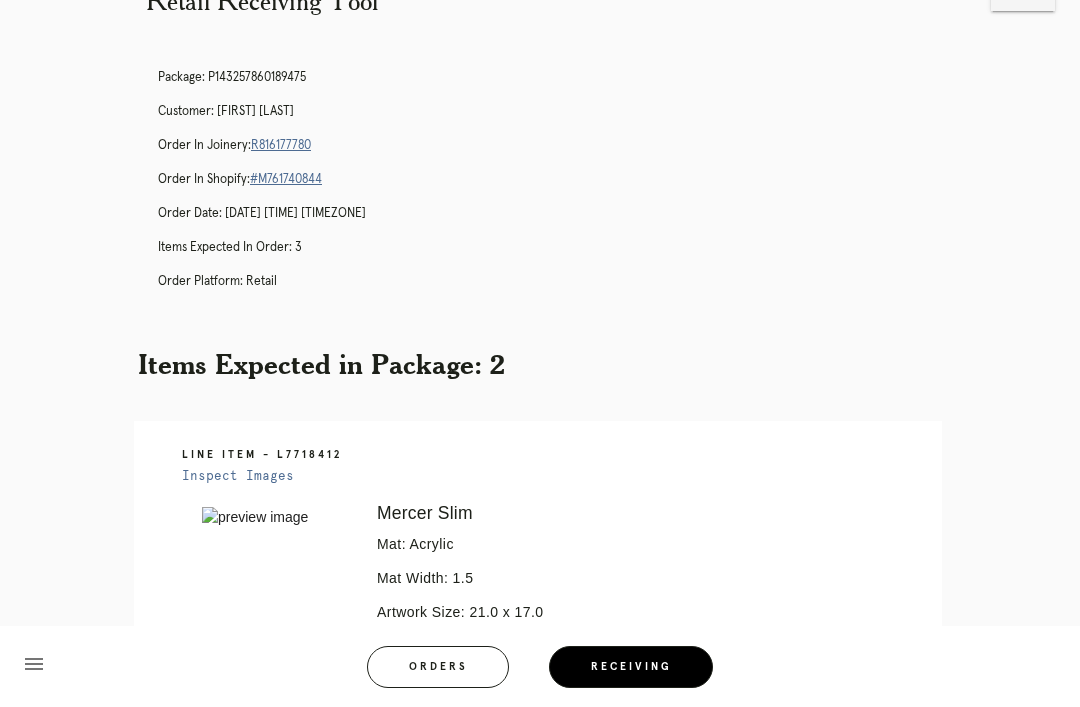click on "Package: P143257860189475   Customer: Heather Melancon
Order in Joinery:
R816177780
Order in Shopify:
#M761740844
Order Date:
07/27/2025  1:22 PM EDT
Items Expected in Order: 3   Order Platform: retail" at bounding box center (560, 188) 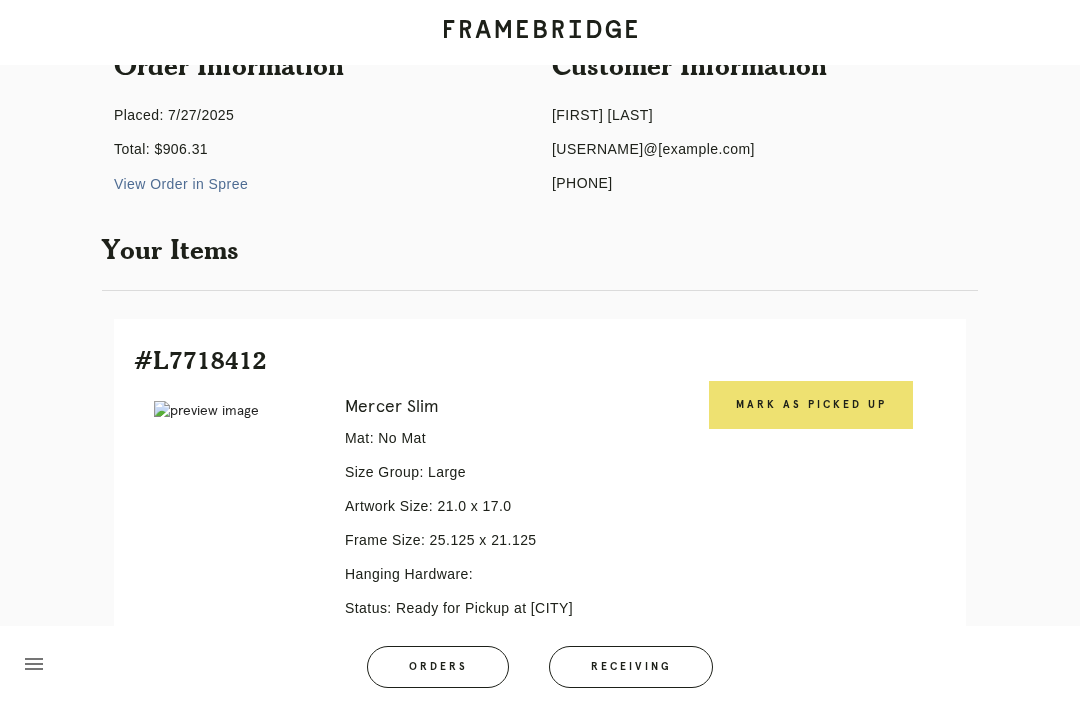 scroll, scrollTop: 212, scrollLeft: 0, axis: vertical 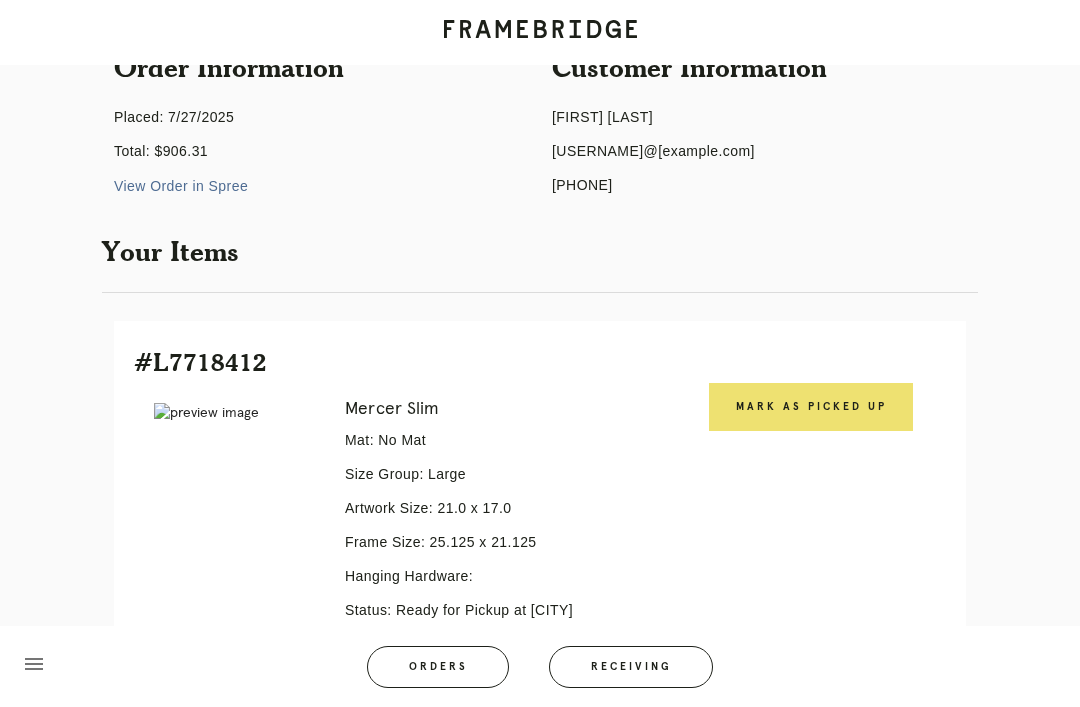 click on "Mark as Picked Up" at bounding box center [811, 407] 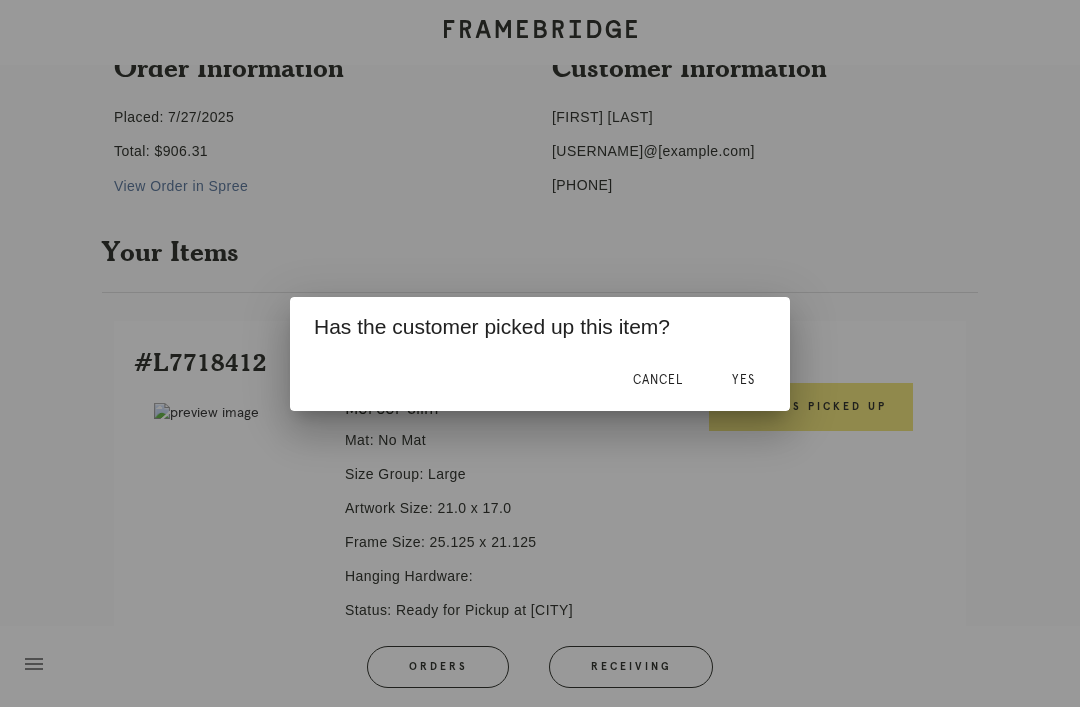 click on "Yes" at bounding box center (743, 380) 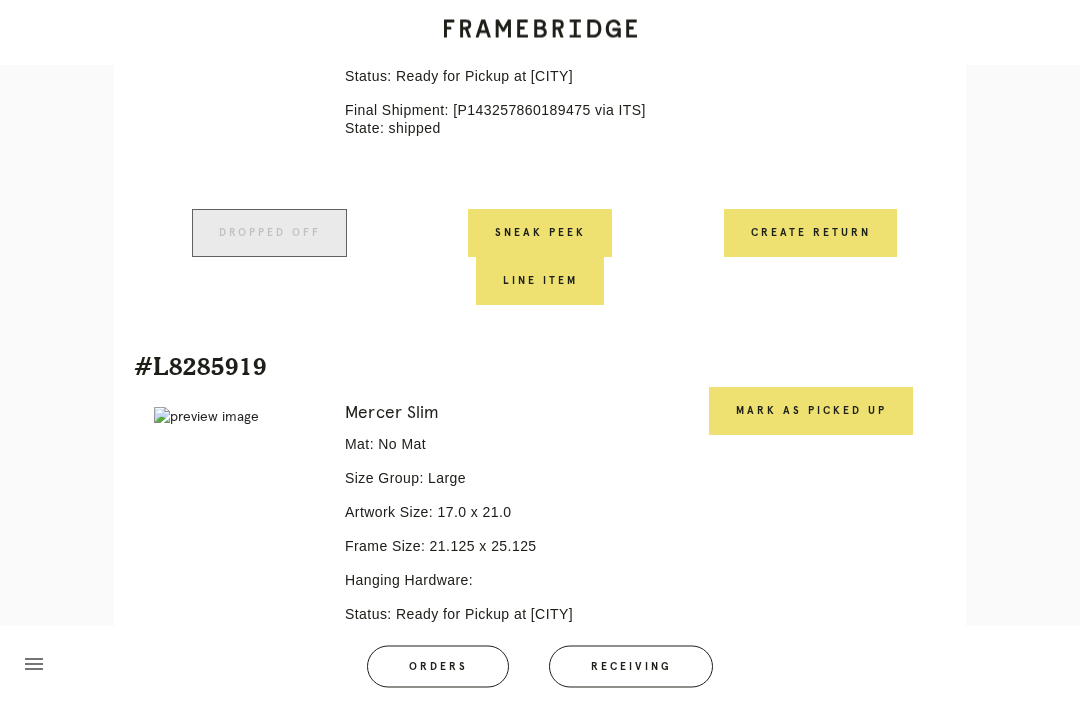 click on "Mark as Picked Up" at bounding box center (811, 412) 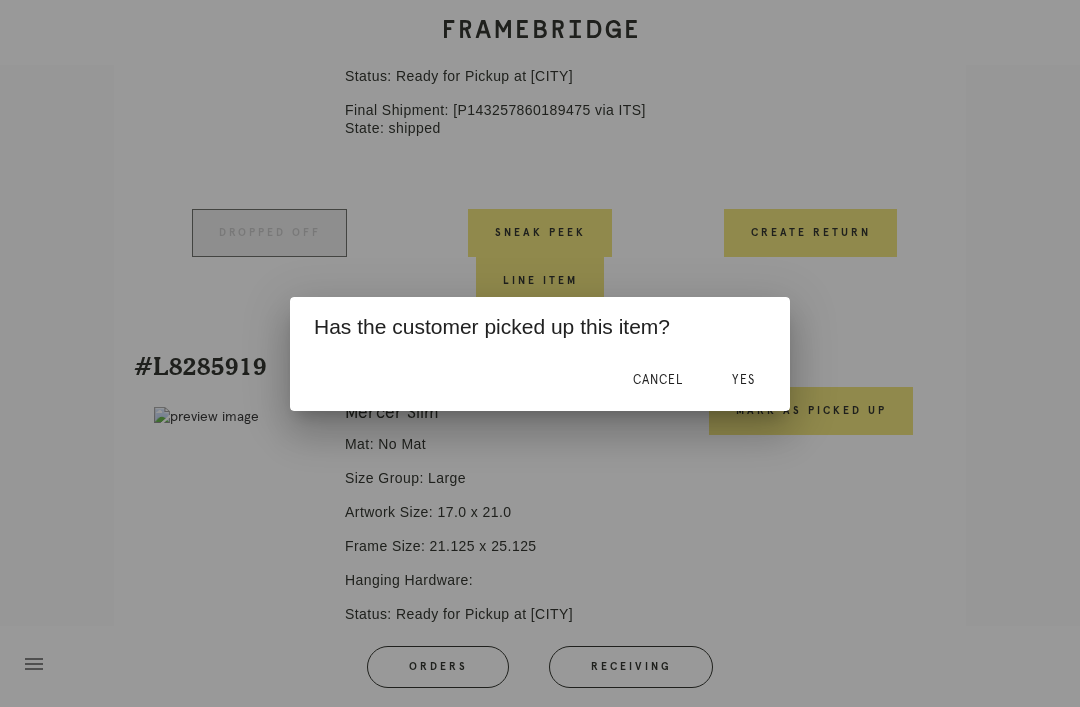click on "Yes" at bounding box center (743, 380) 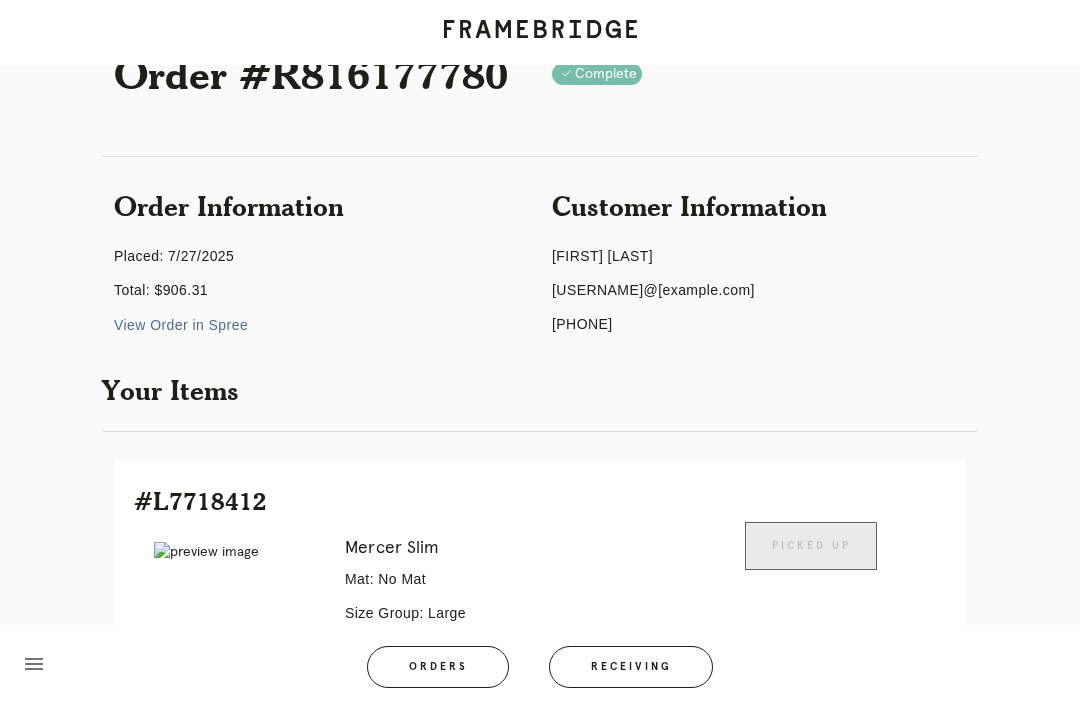 scroll, scrollTop: 0, scrollLeft: 0, axis: both 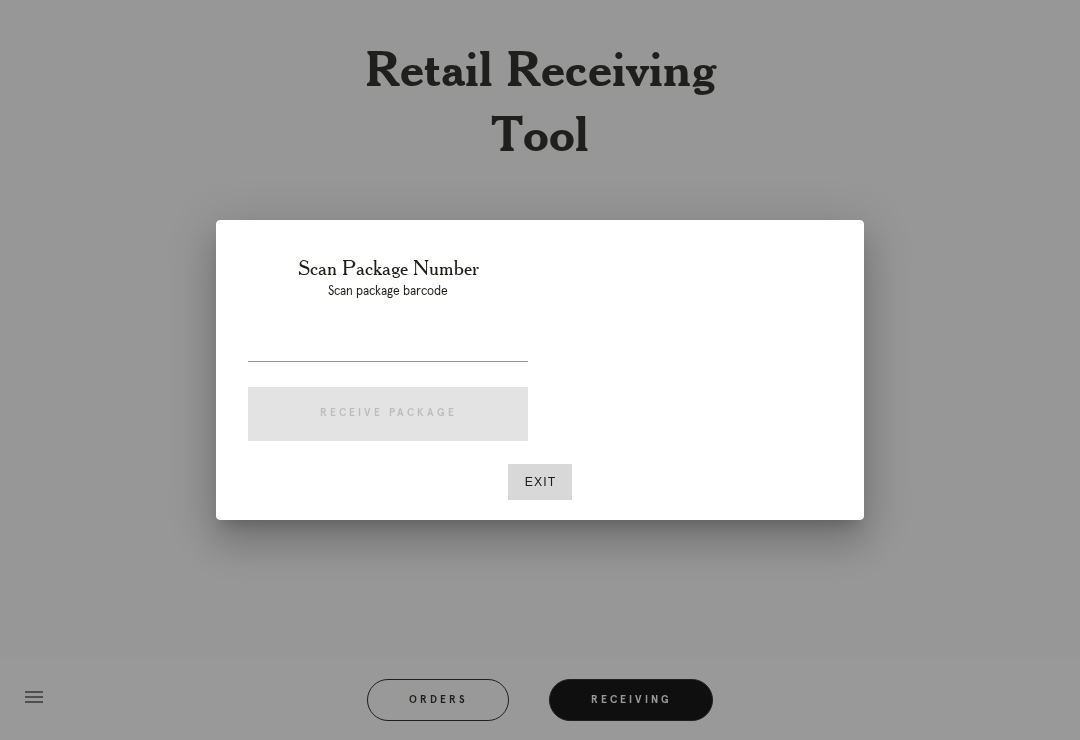 click at bounding box center [540, 370] 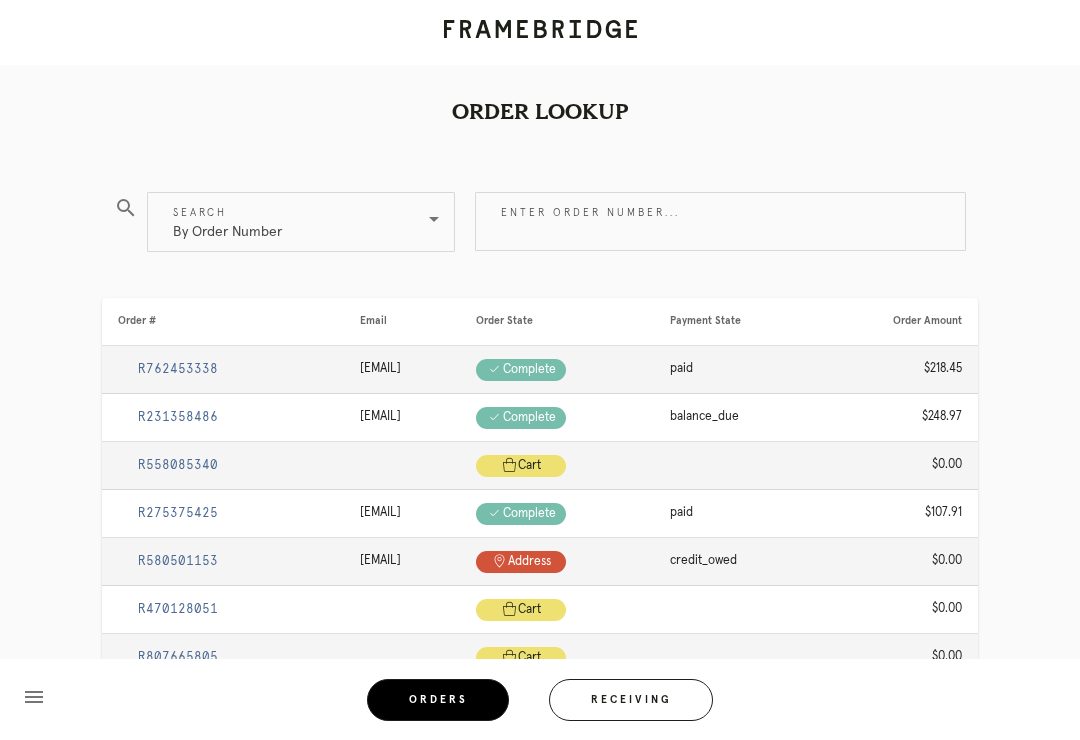 click on "Receiving" at bounding box center [631, 700] 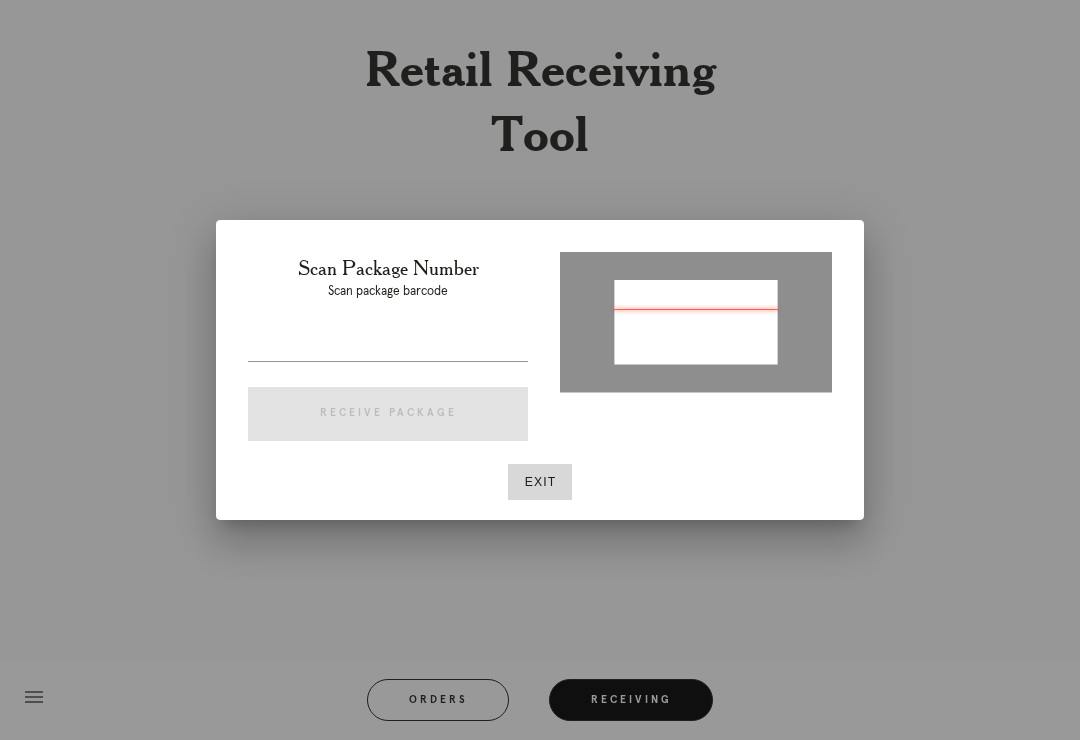 type on "P352484404468321" 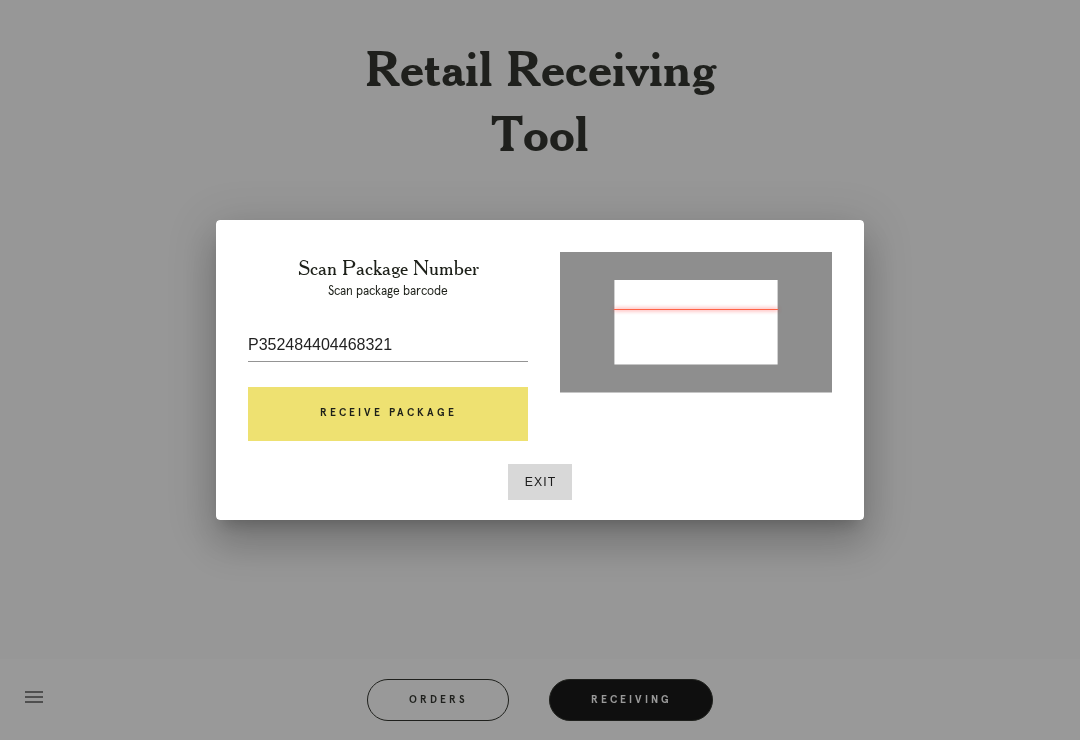 click on "Receive Package" at bounding box center (388, 414) 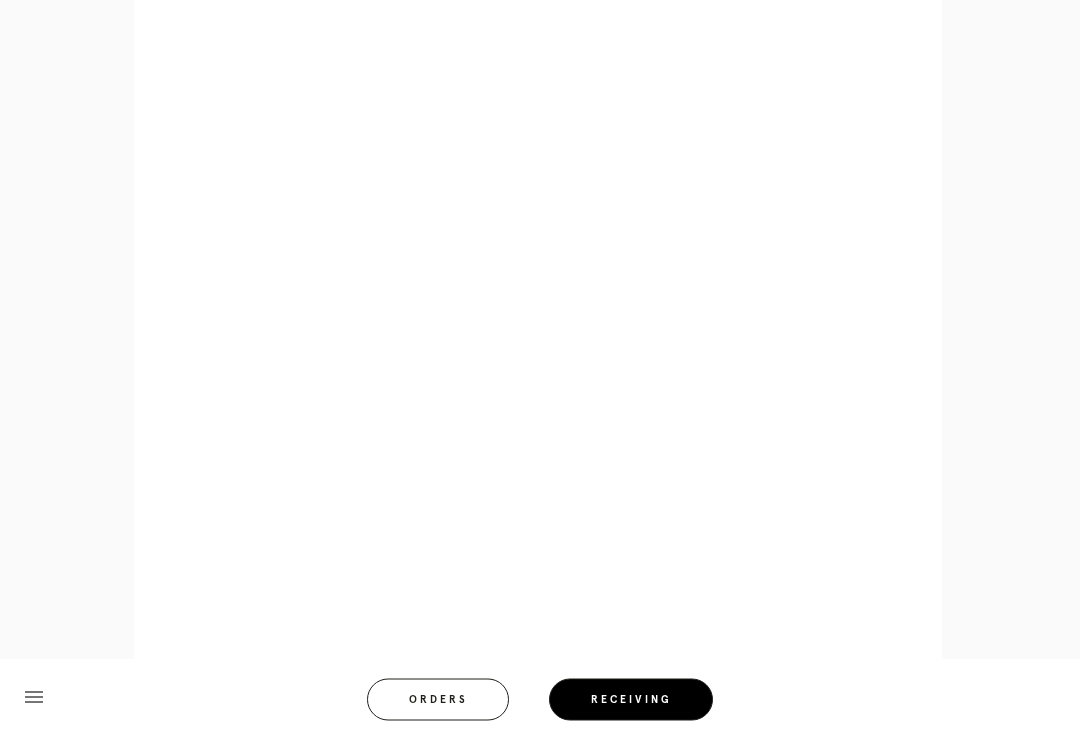 scroll, scrollTop: 1126, scrollLeft: 0, axis: vertical 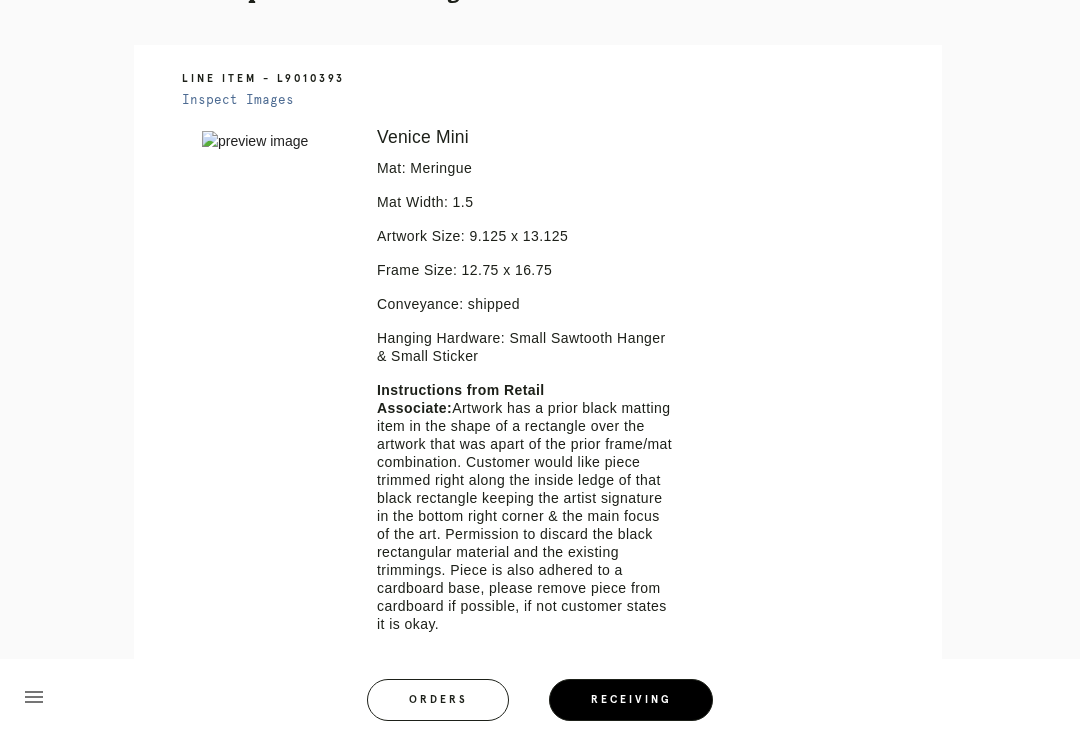 click on "Orders" at bounding box center (438, 700) 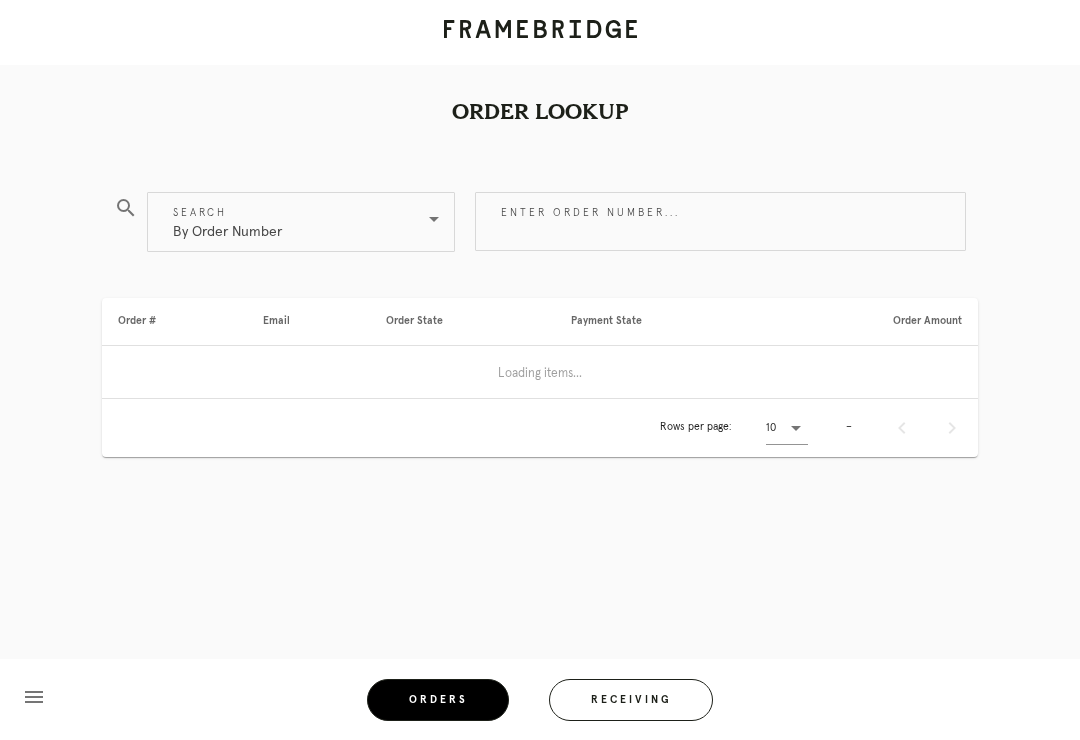 scroll, scrollTop: 0, scrollLeft: 0, axis: both 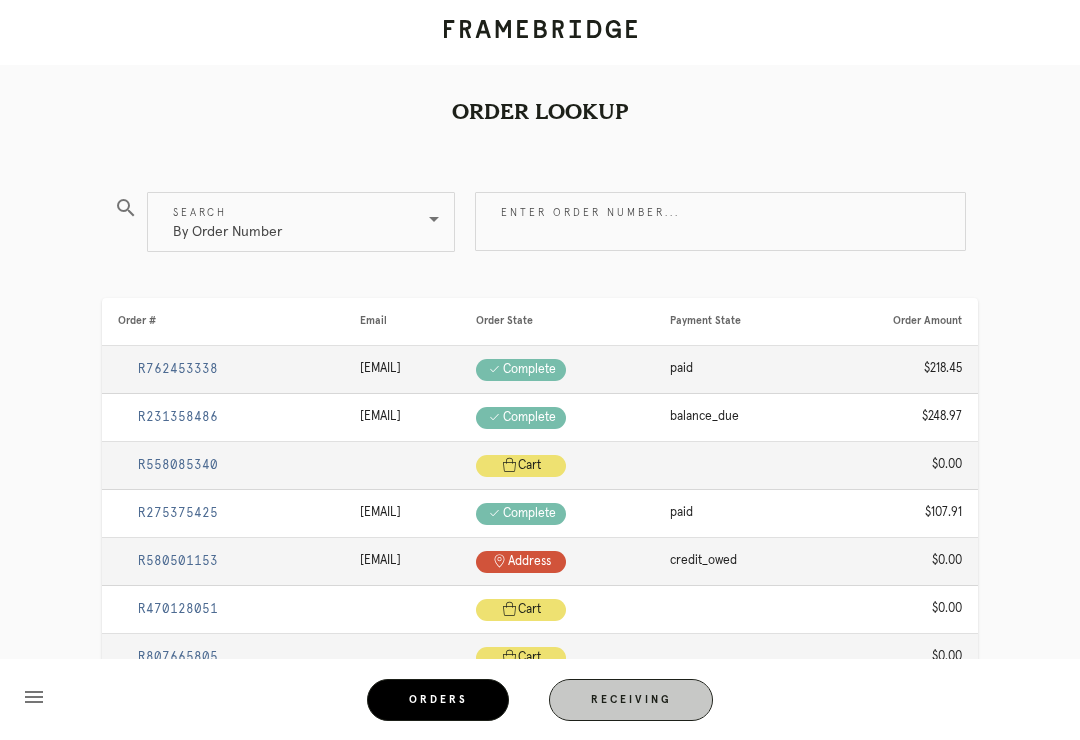 click on "Receiving" at bounding box center [631, 700] 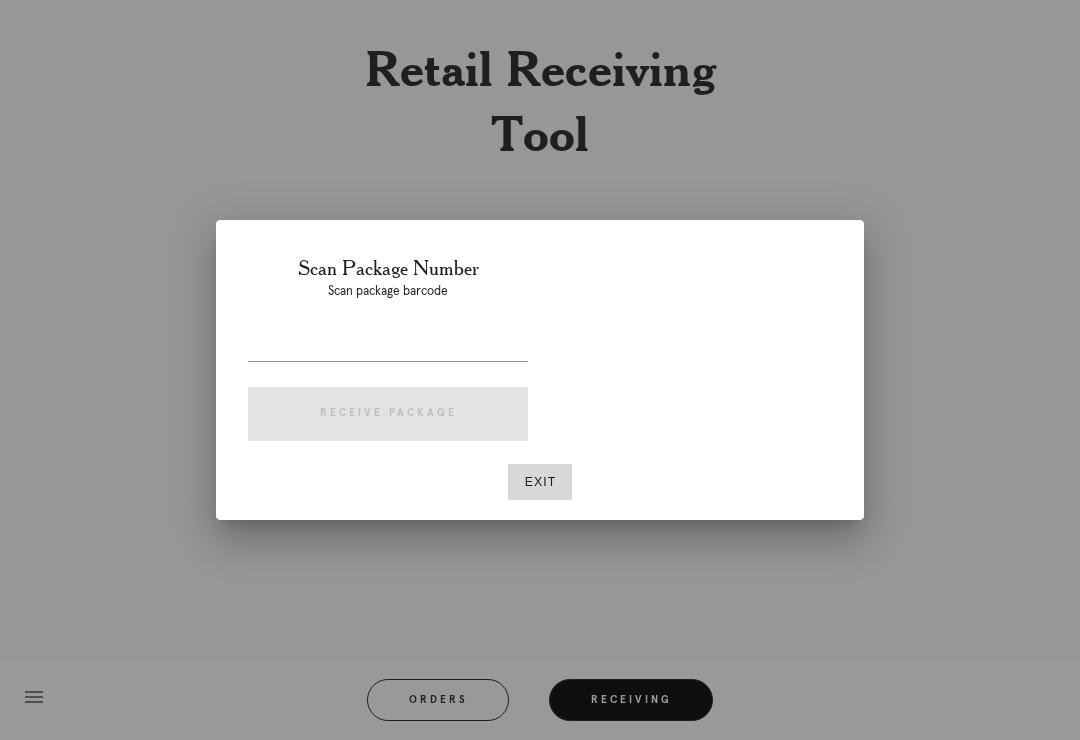 scroll, scrollTop: 31, scrollLeft: 0, axis: vertical 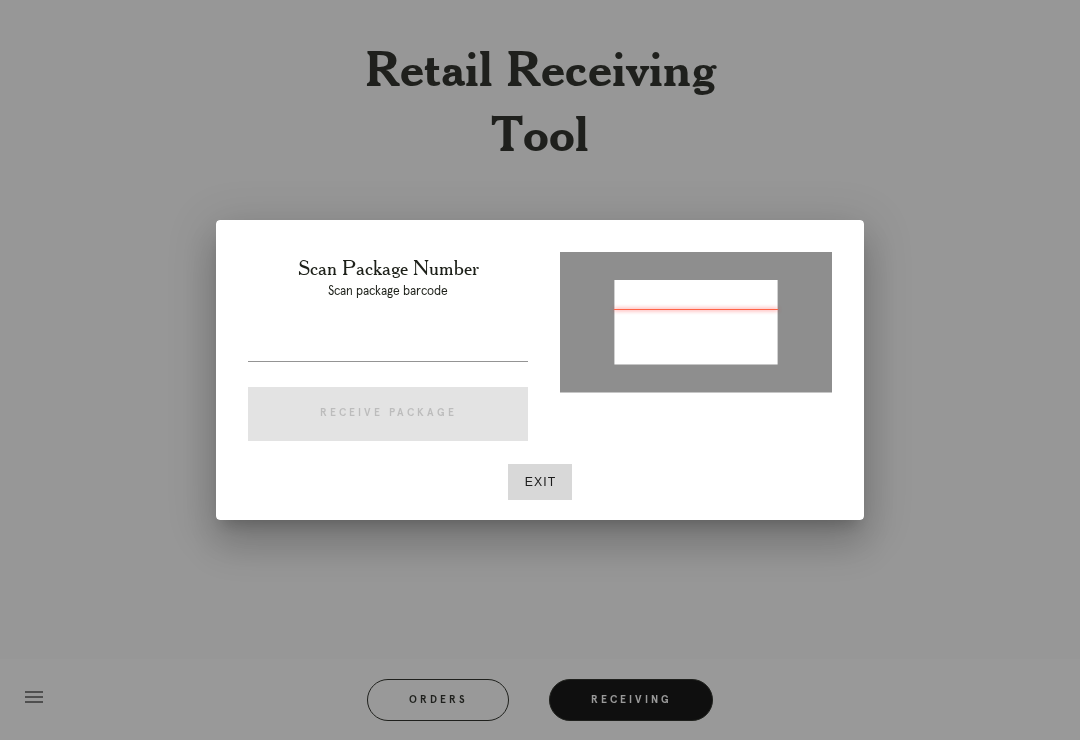 type on "P572399638363155" 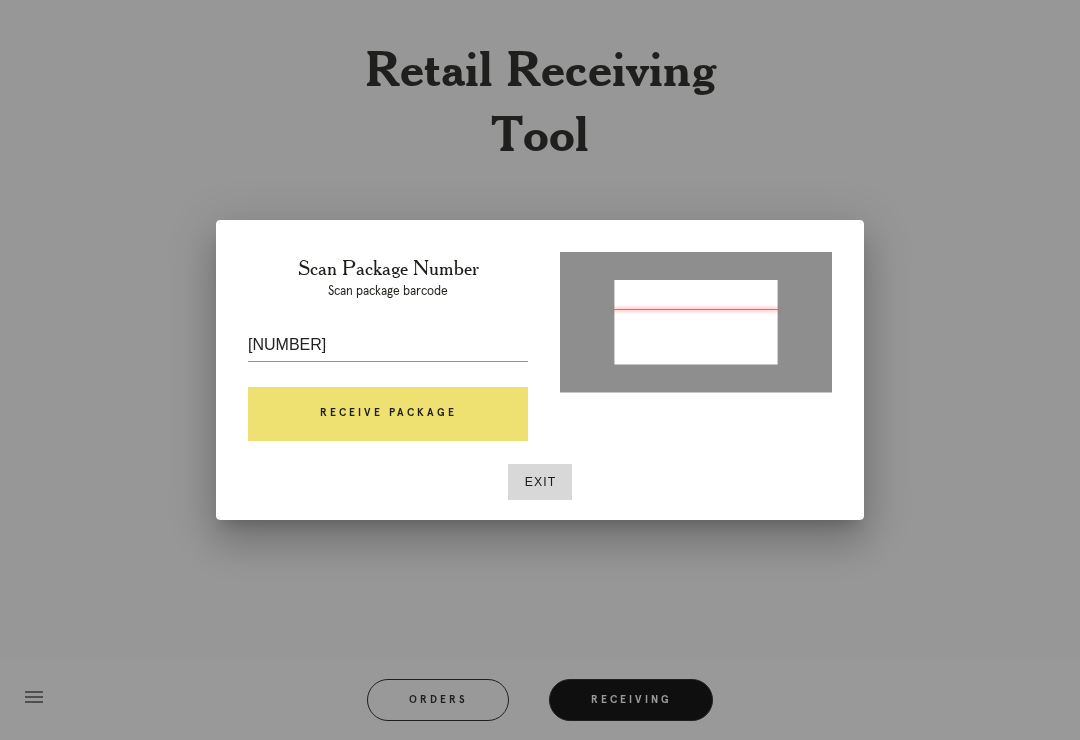 click on "Receive Package" at bounding box center [388, 414] 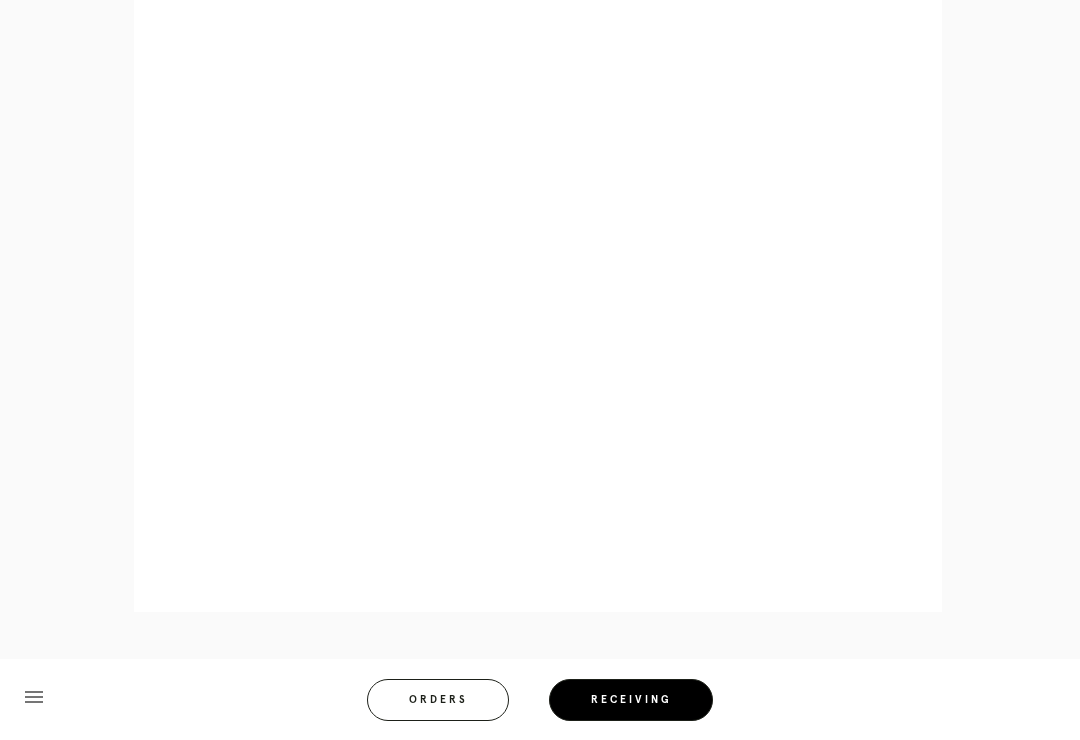 scroll, scrollTop: 858, scrollLeft: 0, axis: vertical 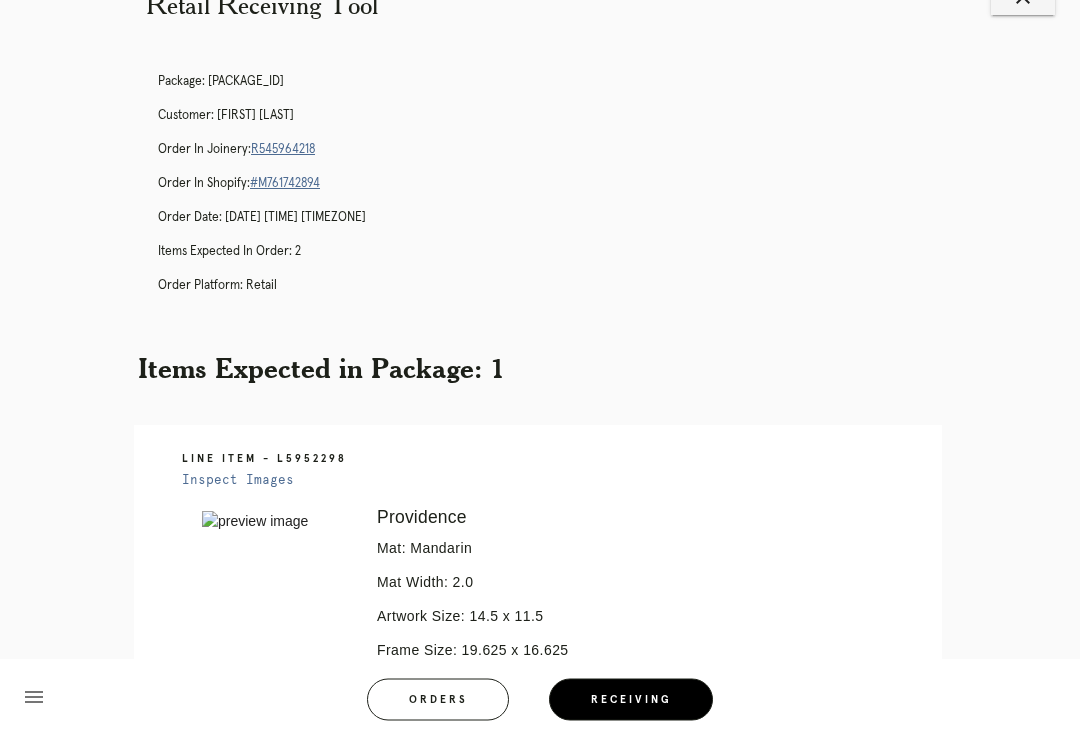 click on "Receiving" at bounding box center (631, 700) 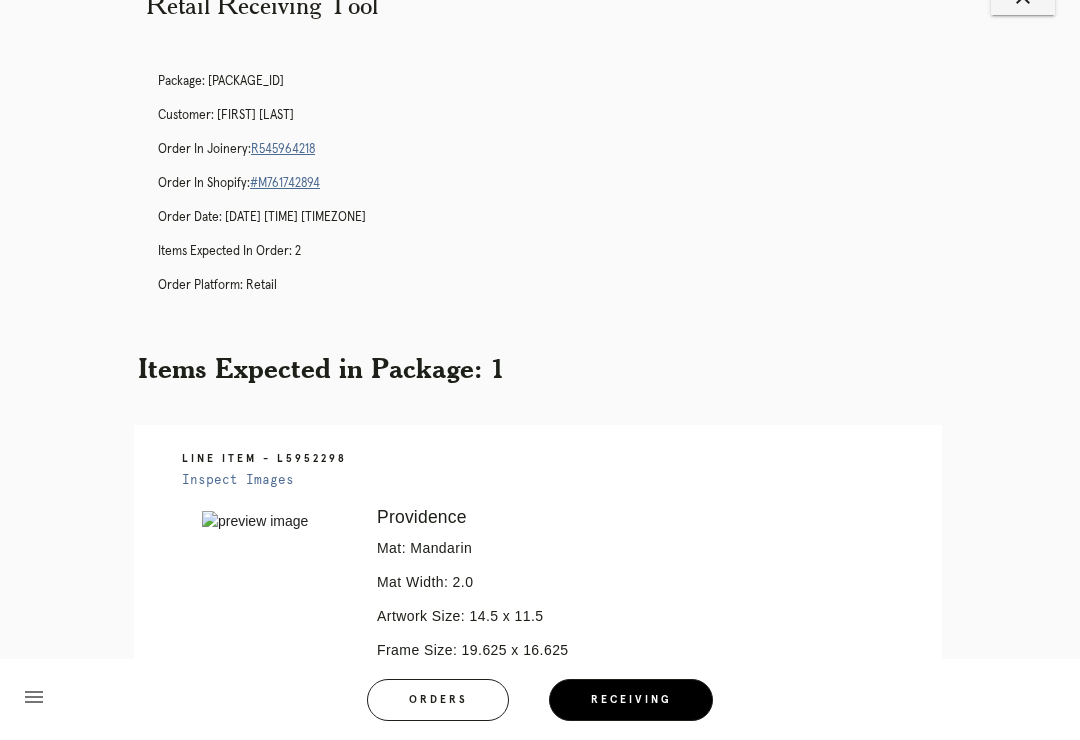 click on "Orders" at bounding box center [438, 700] 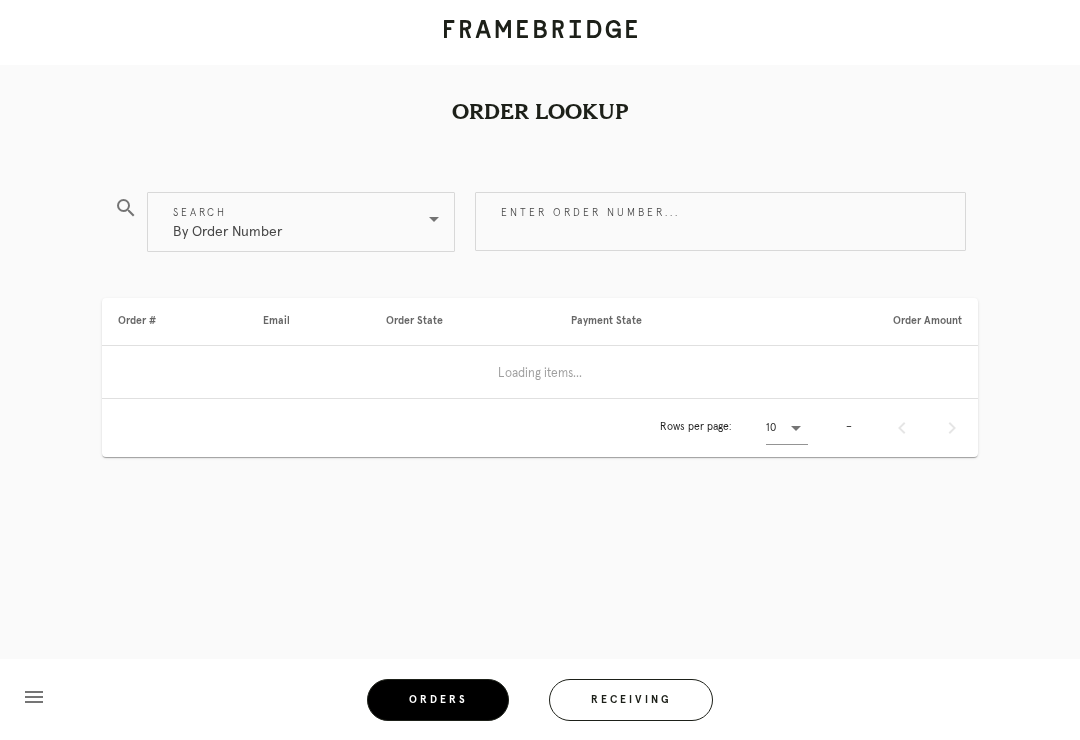 scroll, scrollTop: 0, scrollLeft: 0, axis: both 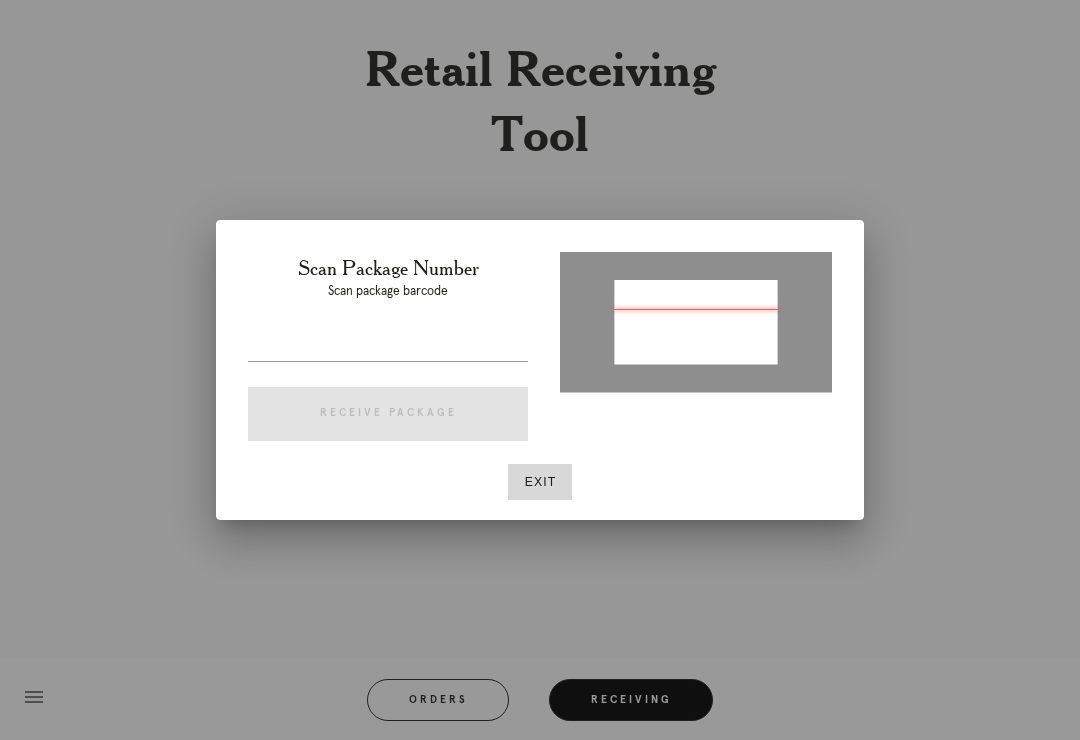 type on "P323816187896183" 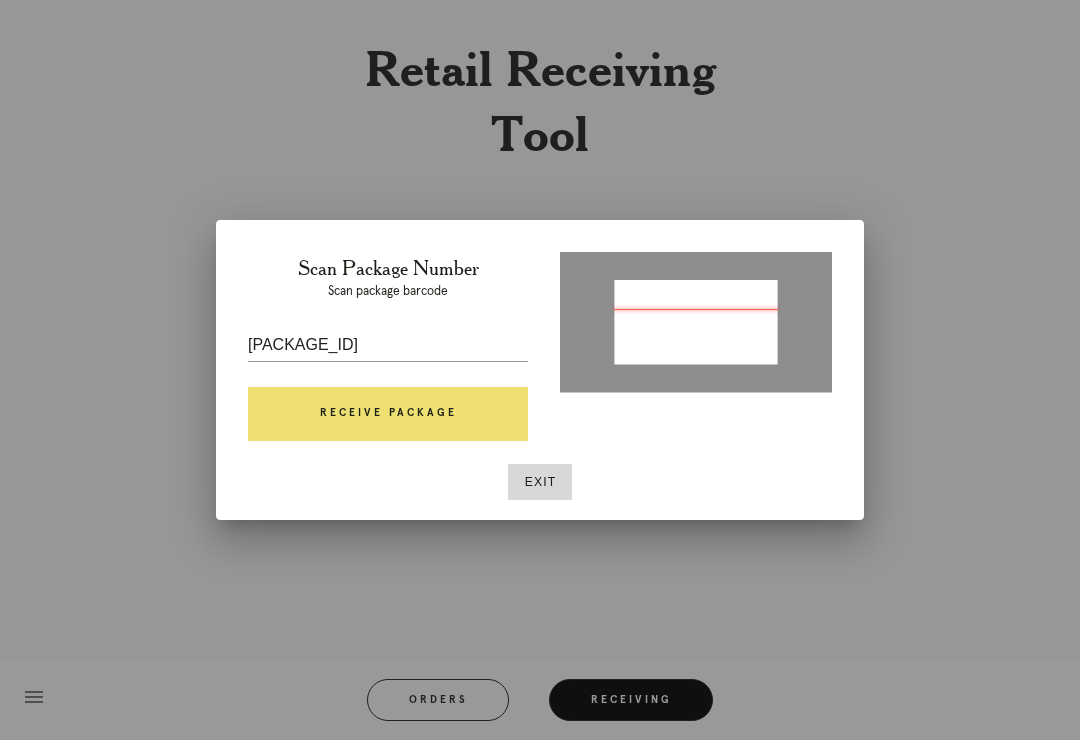 click on "Receive Package" at bounding box center [388, 414] 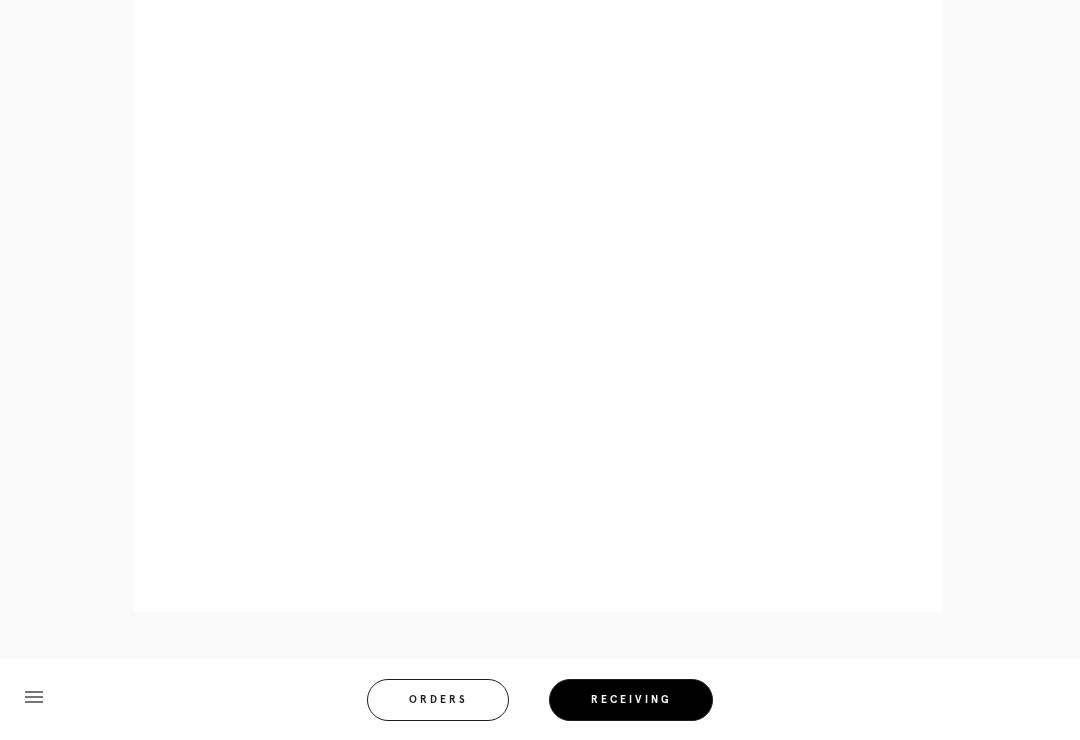 scroll, scrollTop: 858, scrollLeft: 0, axis: vertical 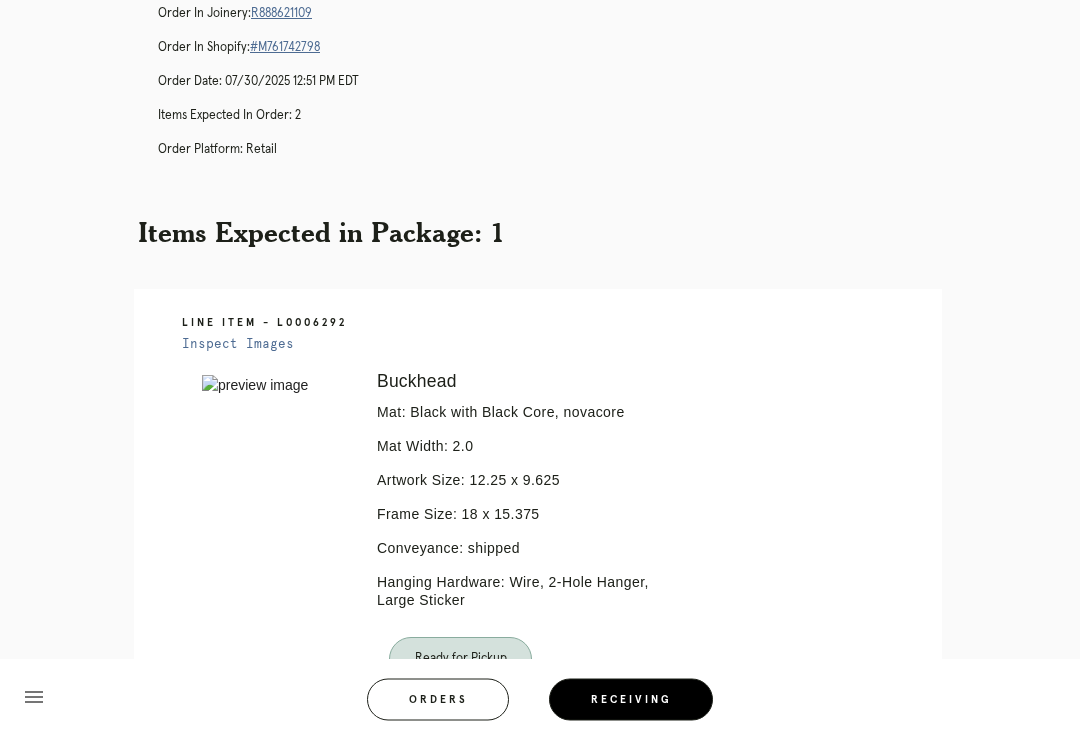 click on "Orders" at bounding box center [438, 700] 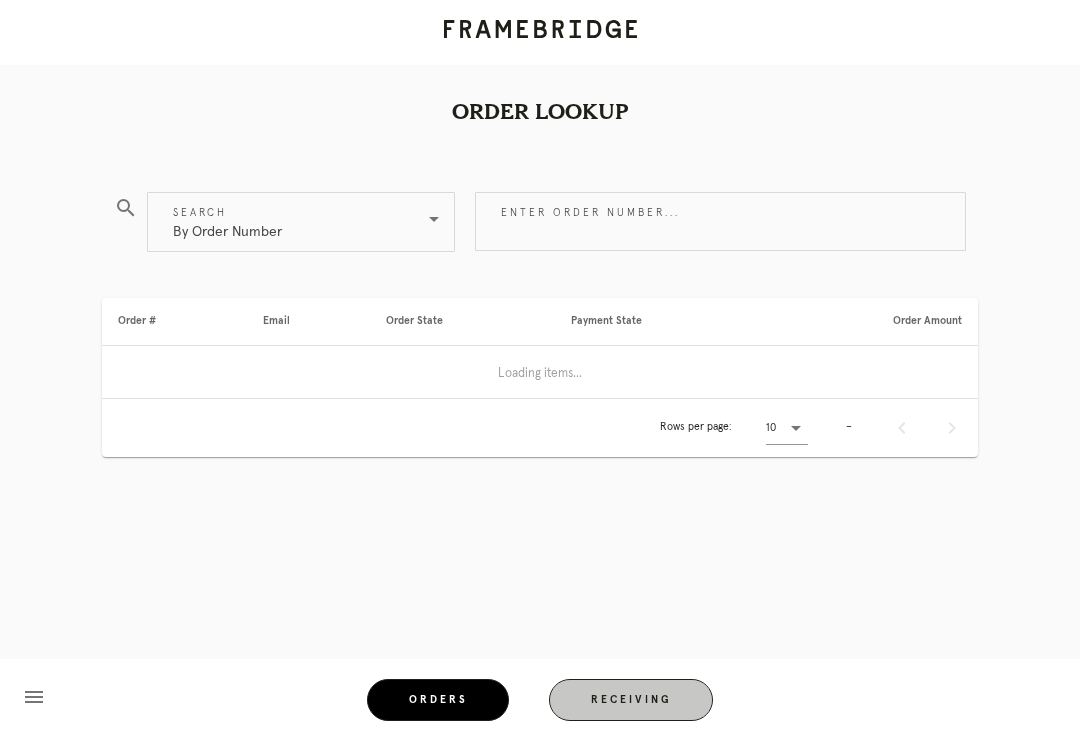 click on "Receiving" at bounding box center (631, 700) 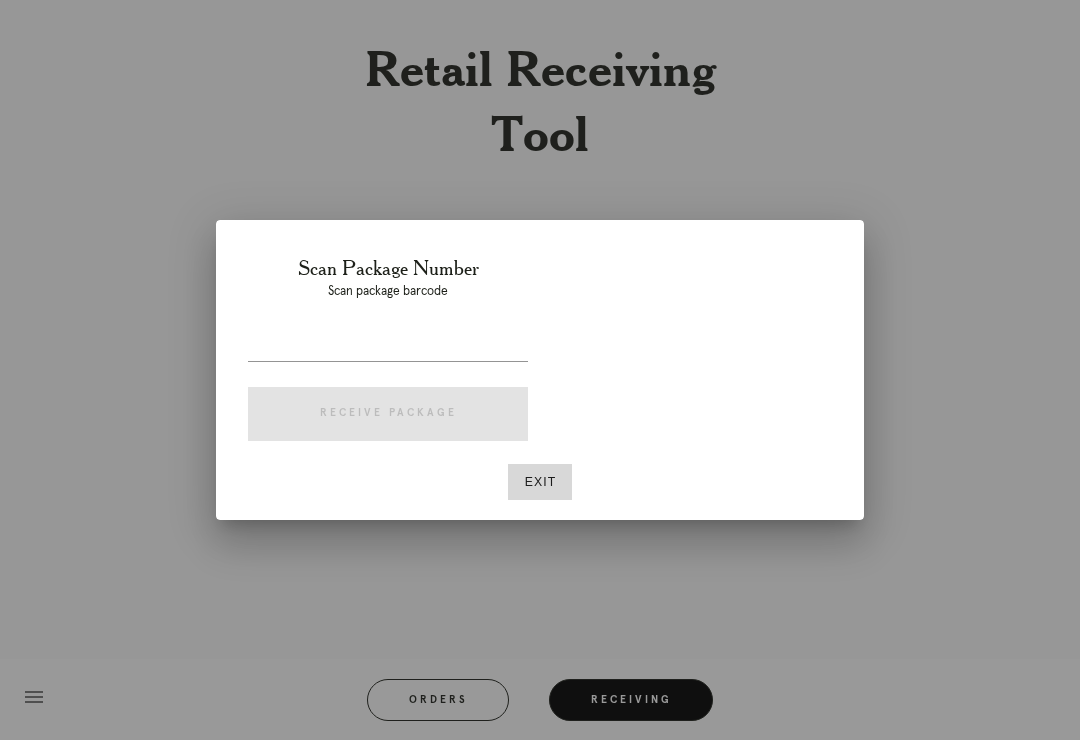 scroll, scrollTop: 31, scrollLeft: 0, axis: vertical 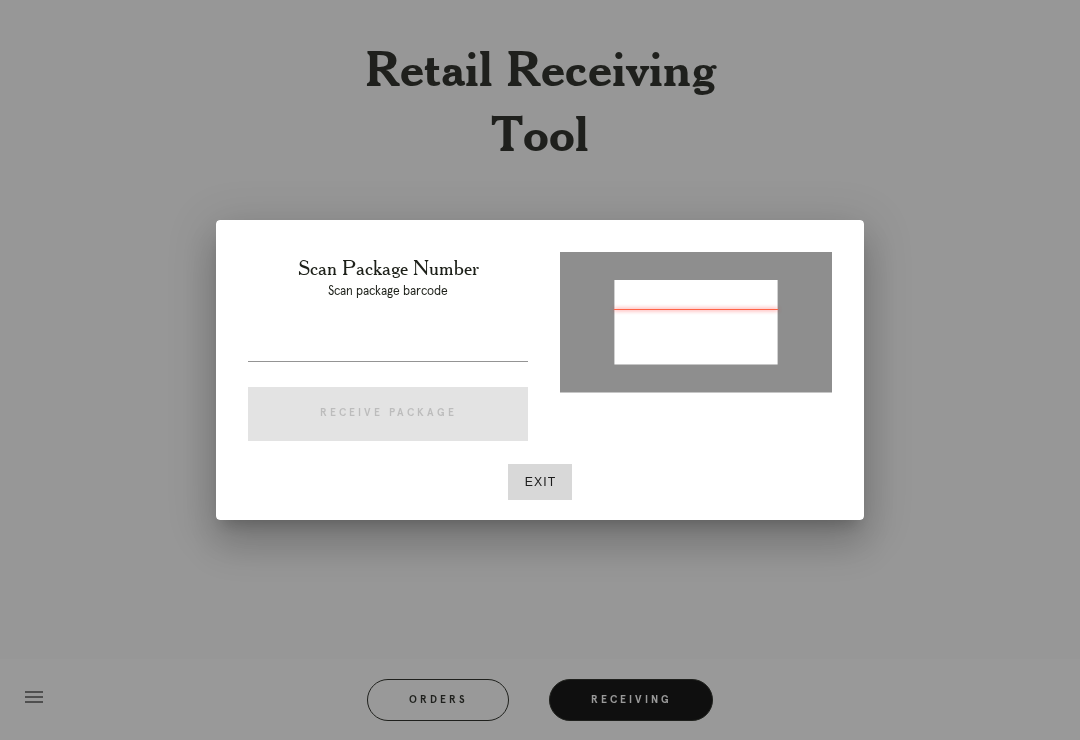 type on "[NUMBER]" 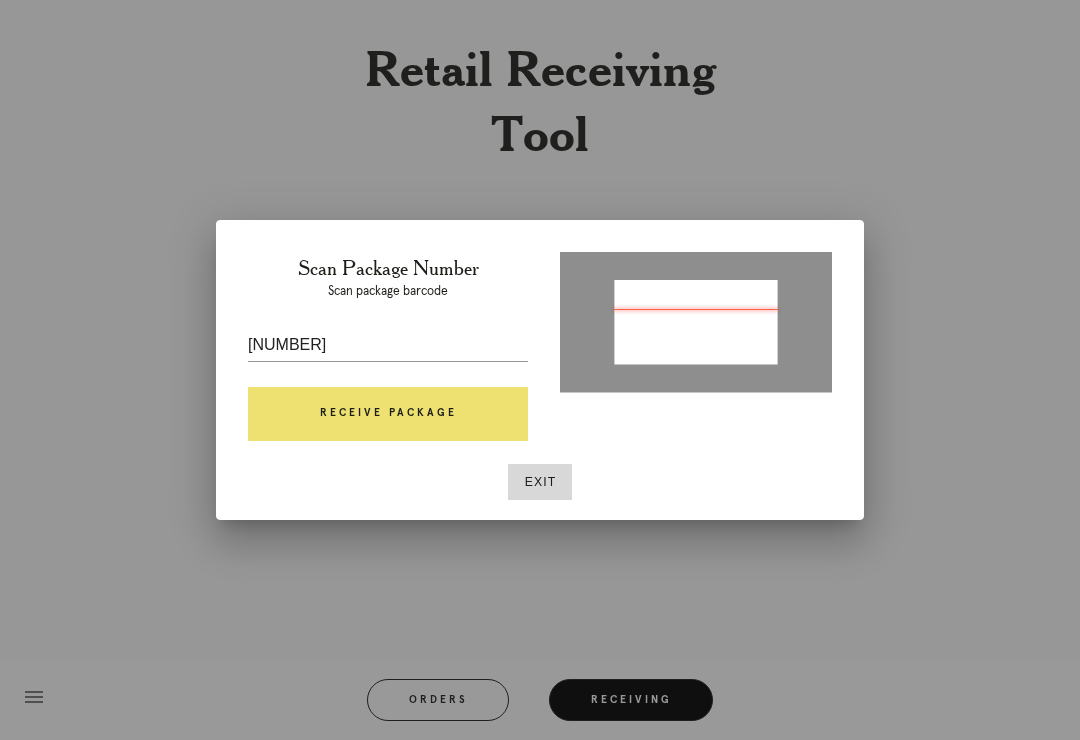 click on "Receive Package" at bounding box center (388, 414) 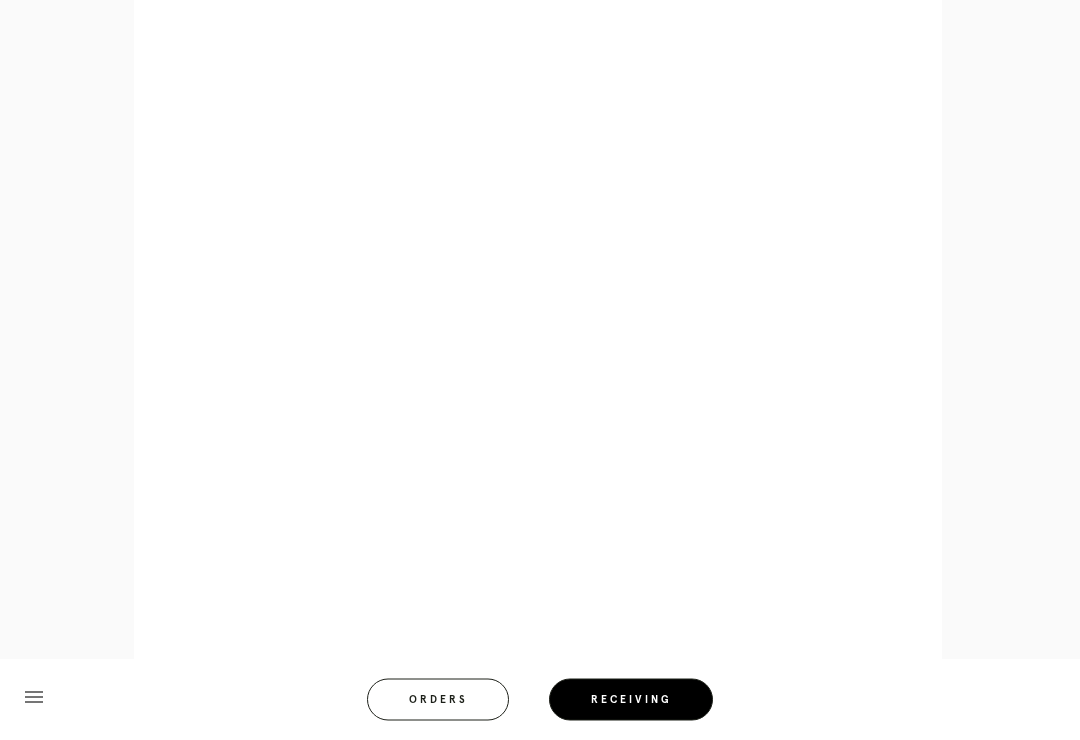 scroll, scrollTop: 1156, scrollLeft: 0, axis: vertical 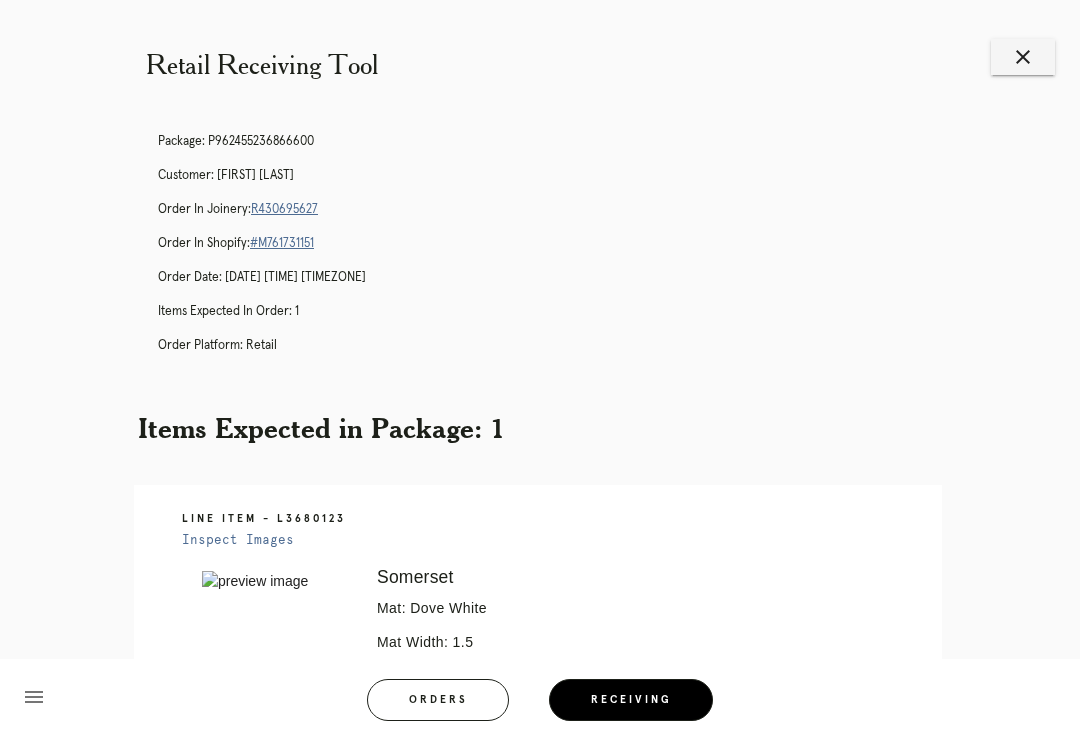 click on "Orders" at bounding box center (438, 700) 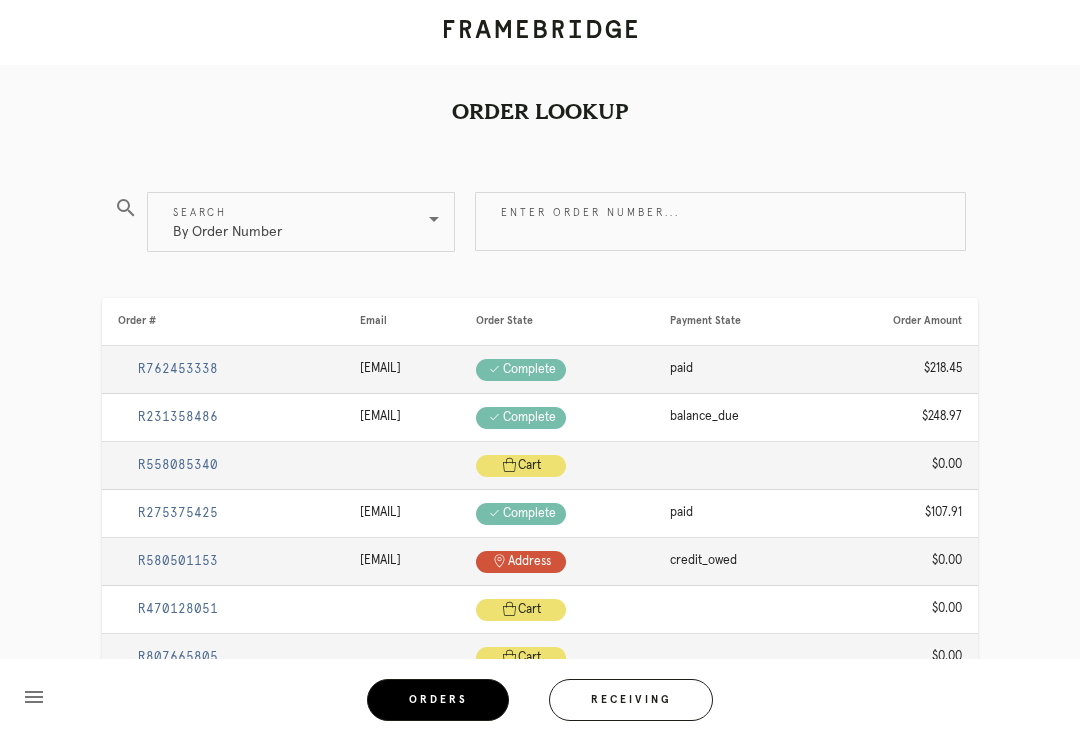 click on "Receiving" at bounding box center [631, 700] 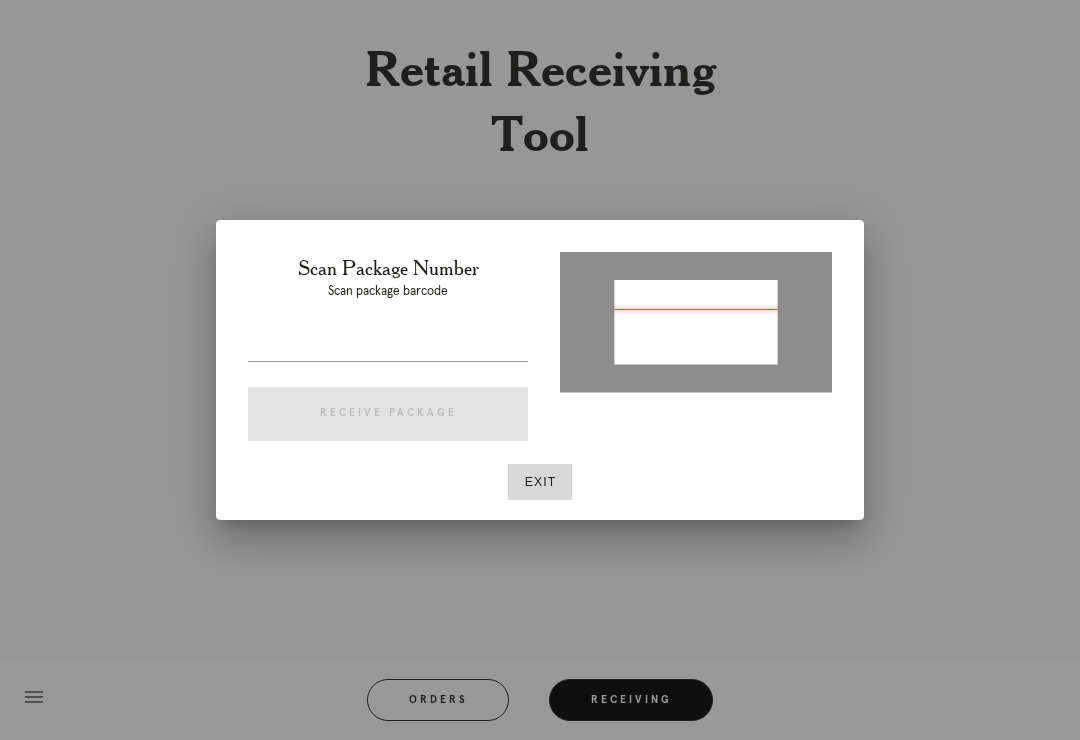 type on "P352484404468321" 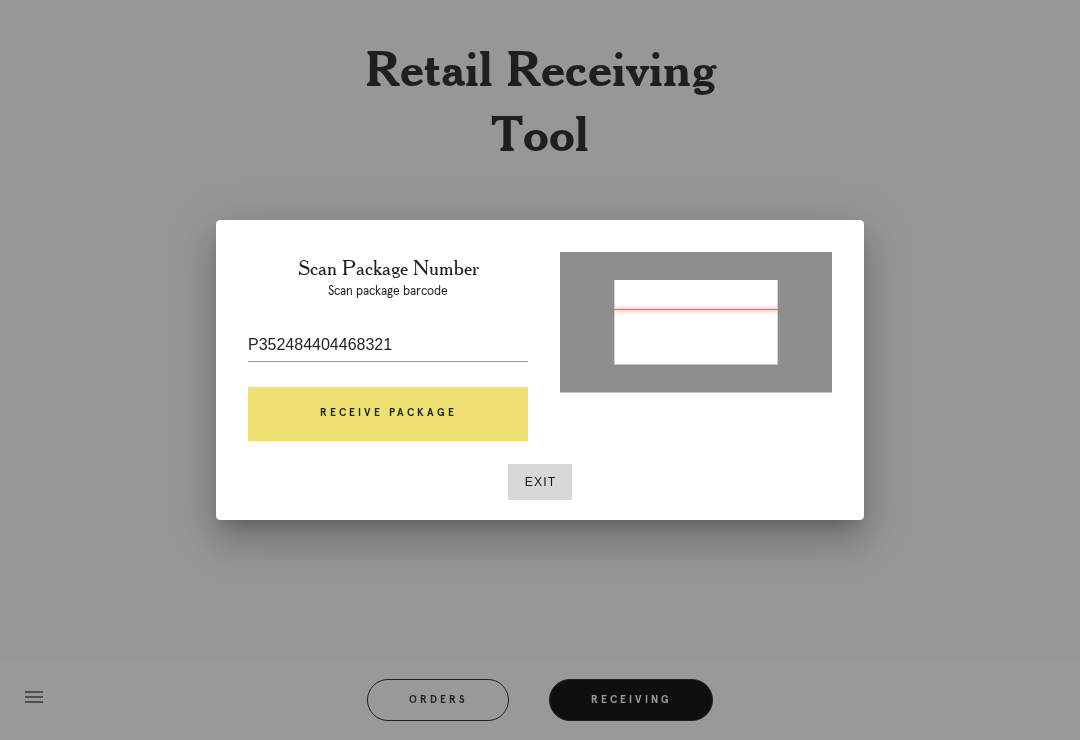 click on "Receive Package" at bounding box center [388, 414] 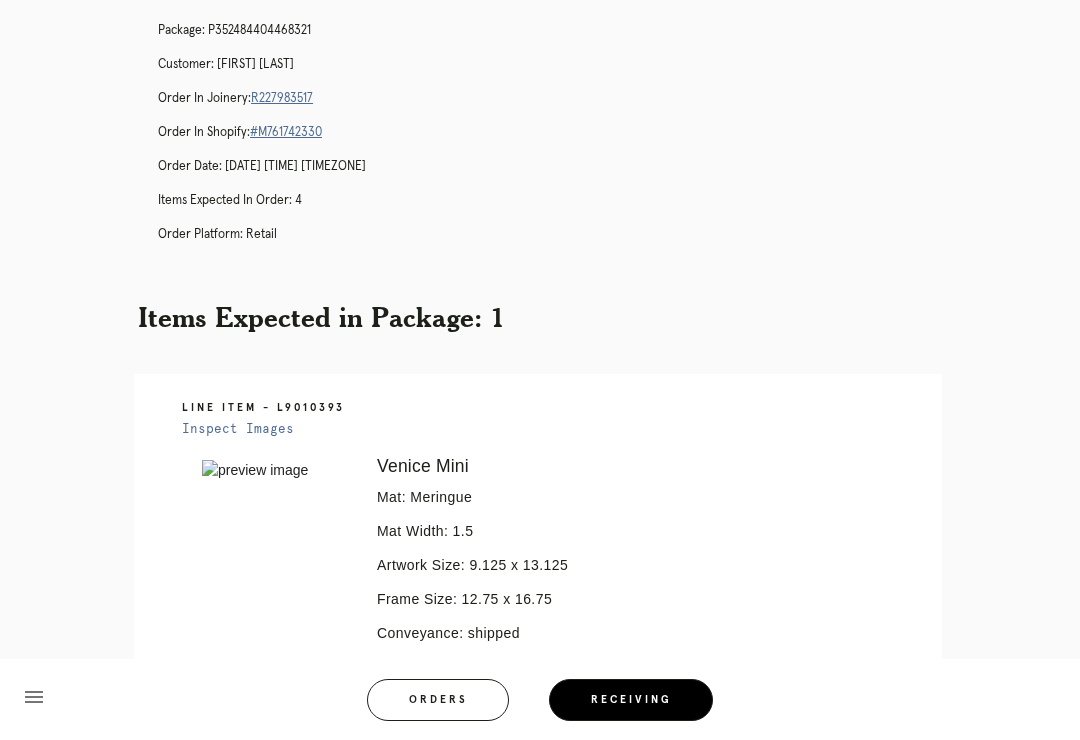 scroll, scrollTop: 52, scrollLeft: 0, axis: vertical 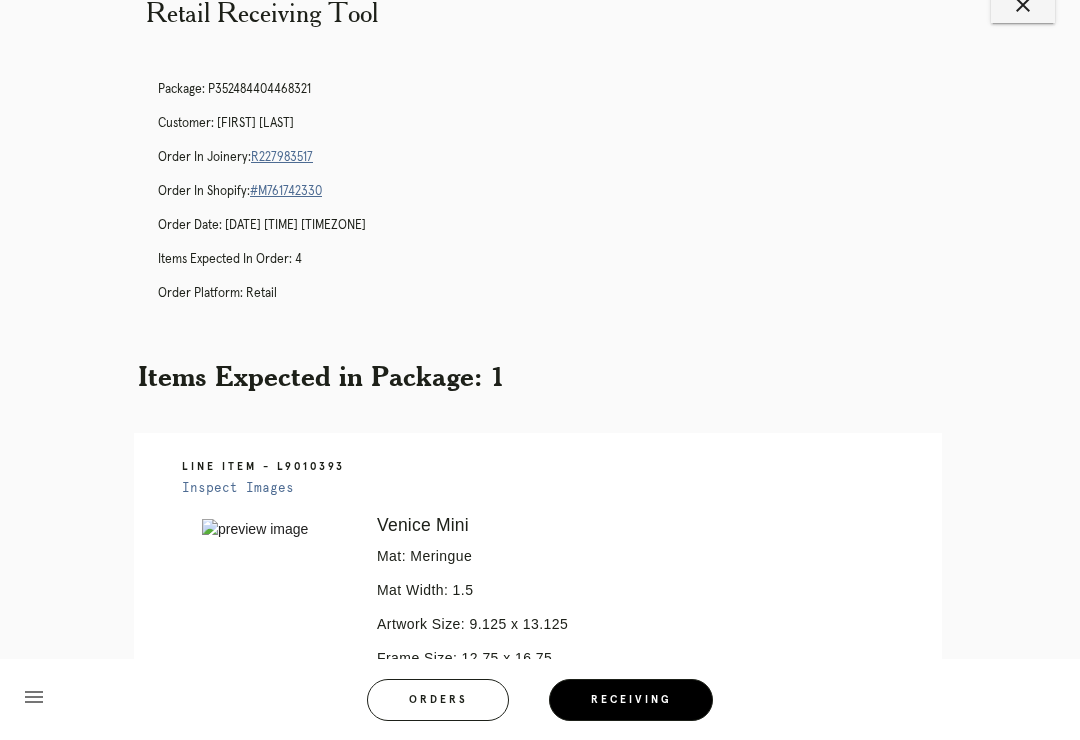 click on "R227983517" at bounding box center (282, 157) 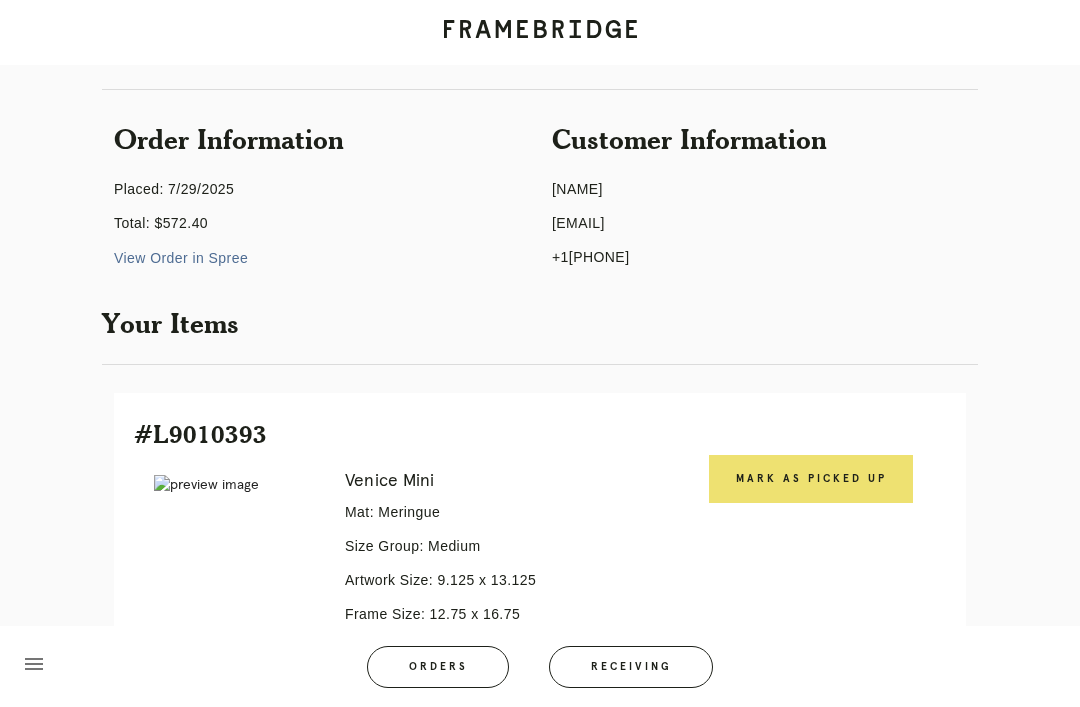 scroll, scrollTop: 264, scrollLeft: 0, axis: vertical 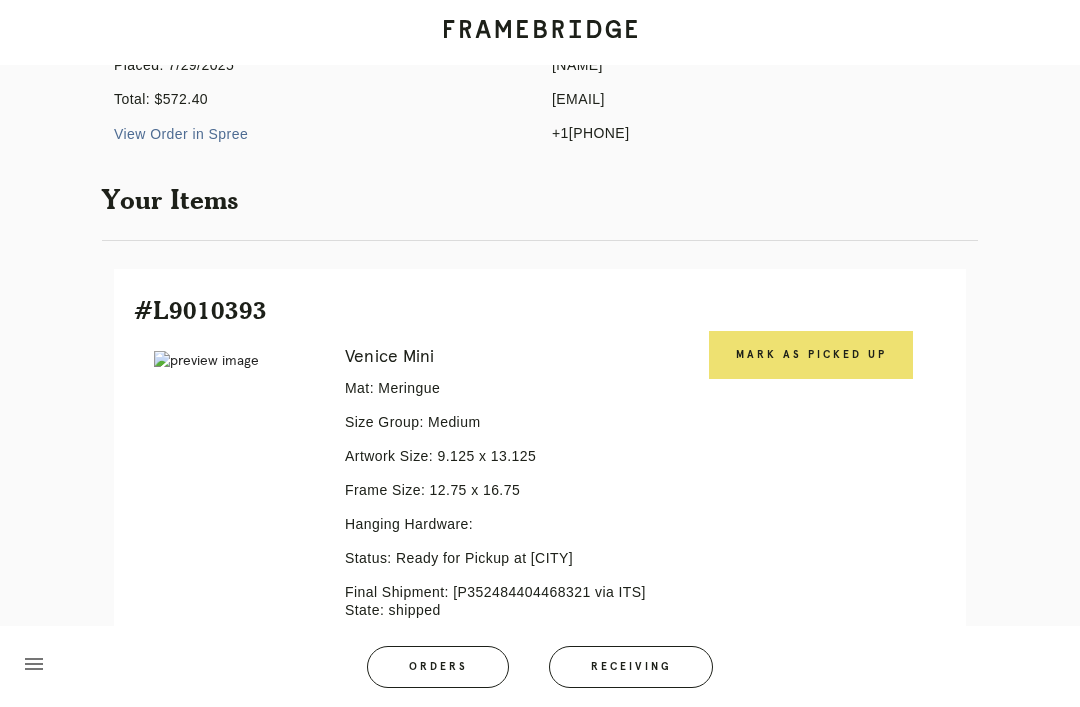 click on "Mark as Picked Up" at bounding box center [811, 355] 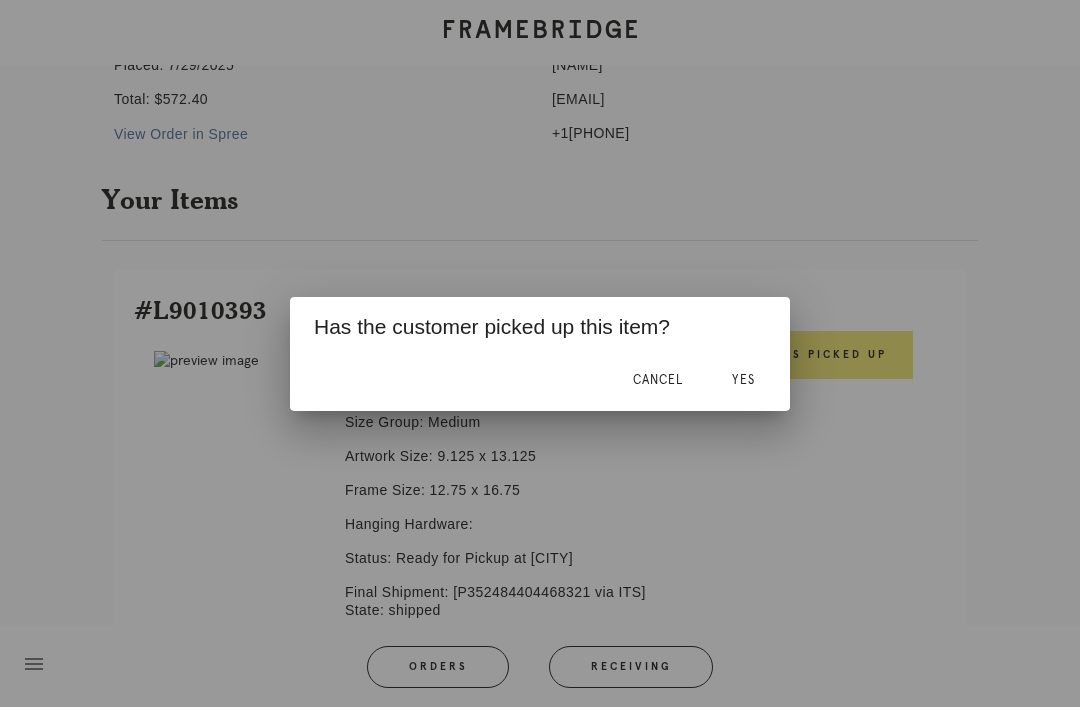 click on "Yes" at bounding box center (743, 381) 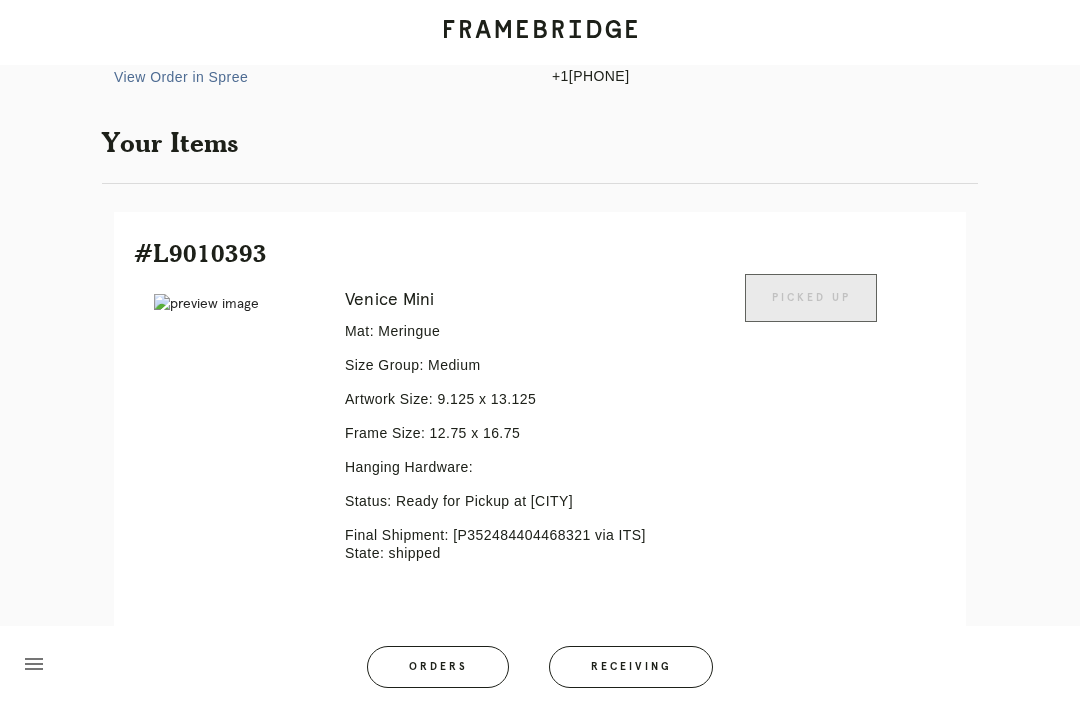 scroll, scrollTop: 328, scrollLeft: 0, axis: vertical 